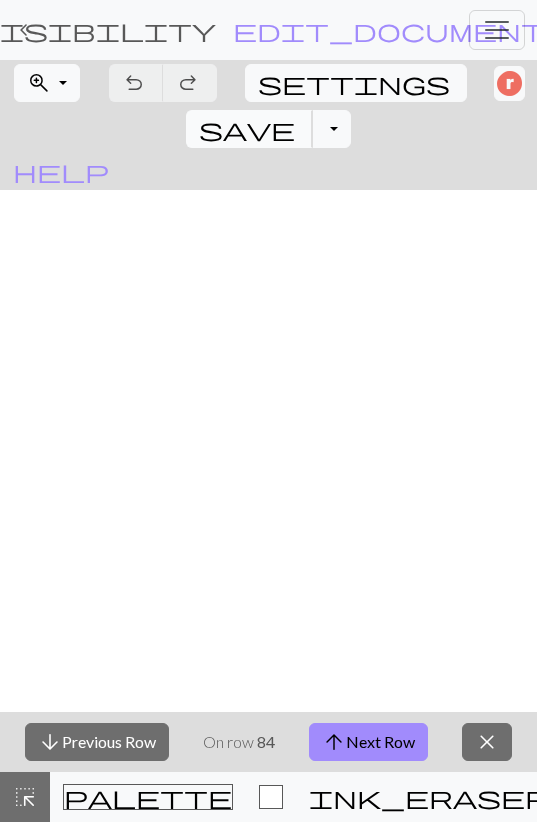 scroll, scrollTop: 0, scrollLeft: 0, axis: both 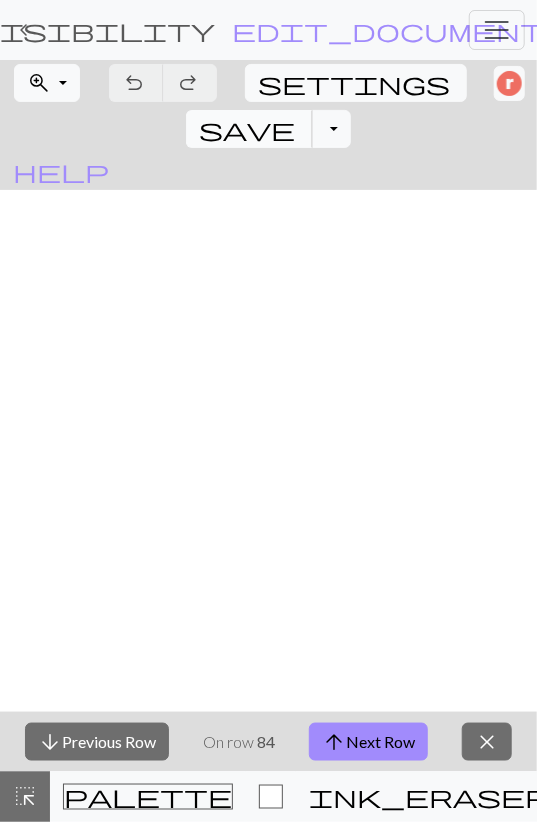 click on "save" at bounding box center [247, 129] 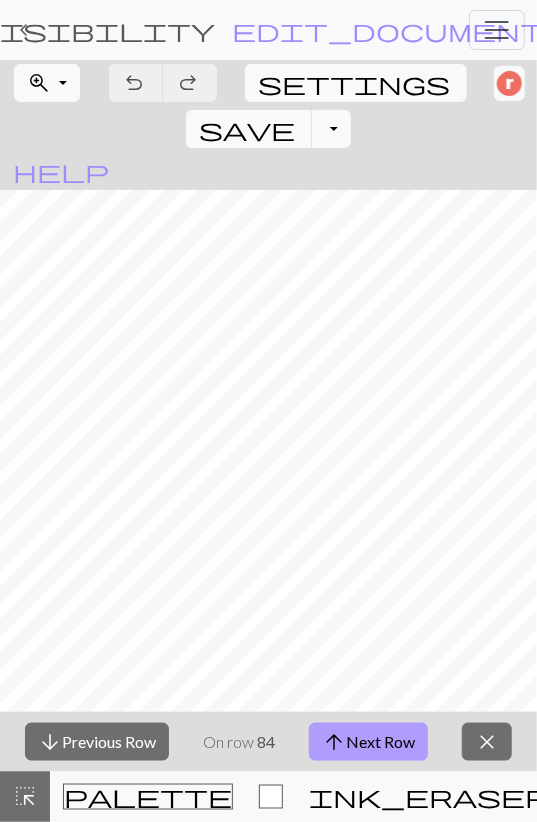 click on "arrow_upward  Next Row" at bounding box center (368, 742) 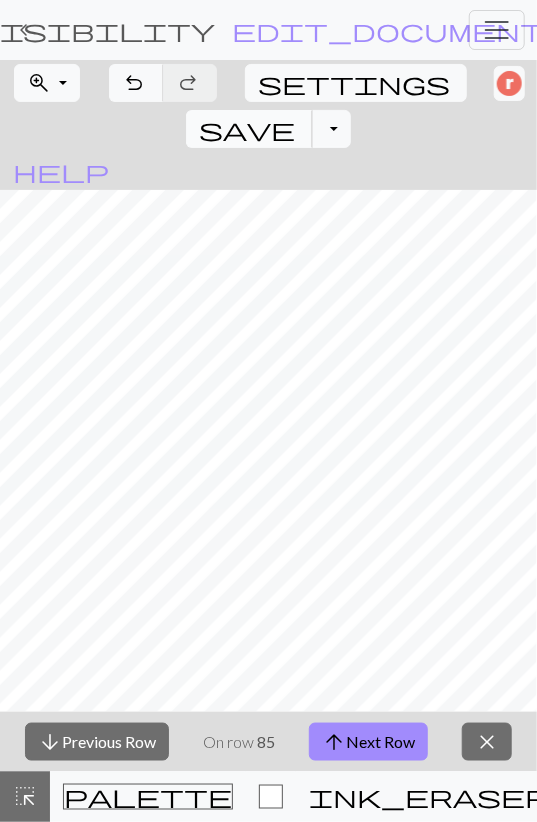 click on "save" at bounding box center [247, 129] 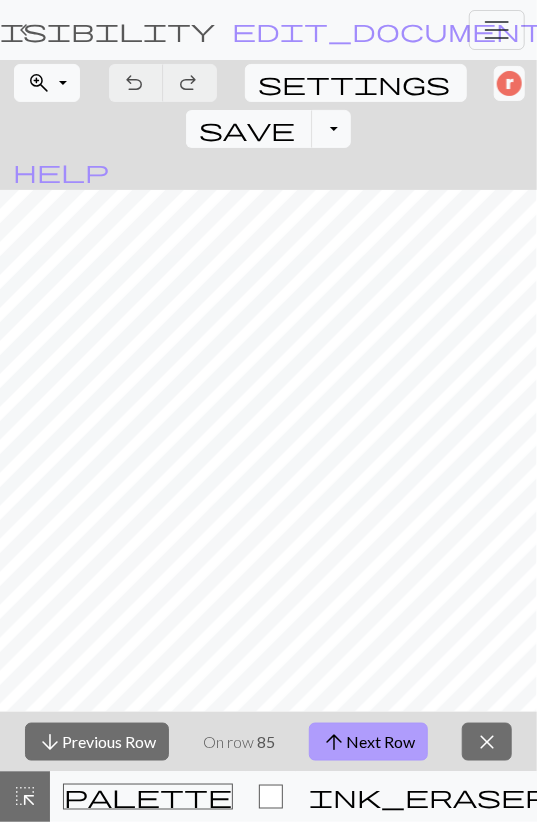 drag, startPoint x: 385, startPoint y: 749, endPoint x: 383, endPoint y: 731, distance: 18.110771 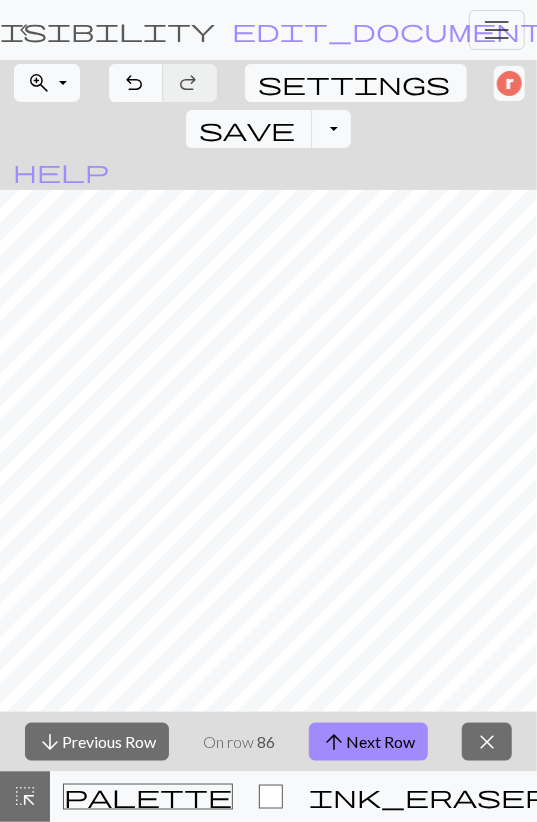 click on "arrow_downward Previous Row On row   86 arrow_upward  Next Row close" at bounding box center [268, 742] 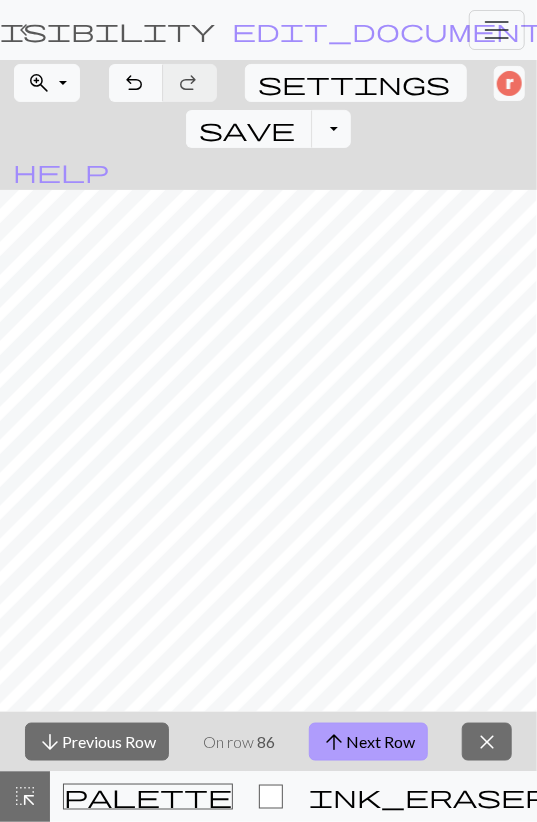 click on "arrow_upward  Next Row" at bounding box center [368, 742] 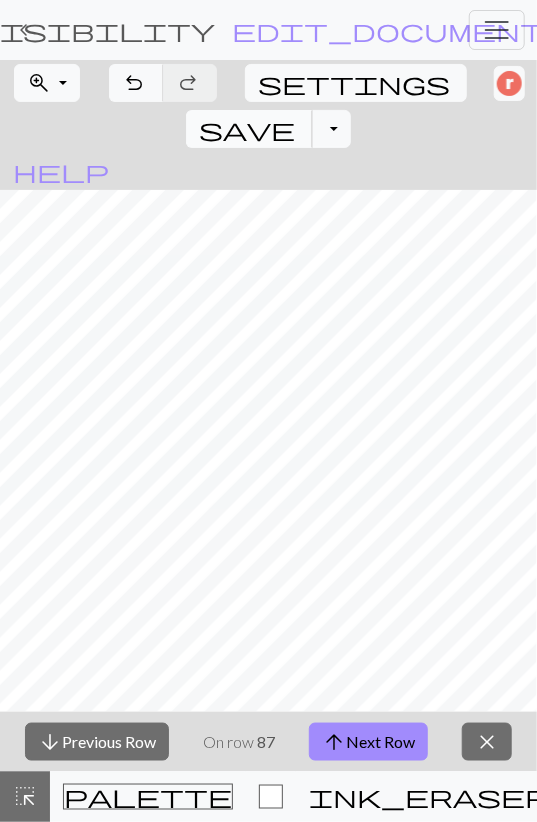 click on "save" at bounding box center [247, 129] 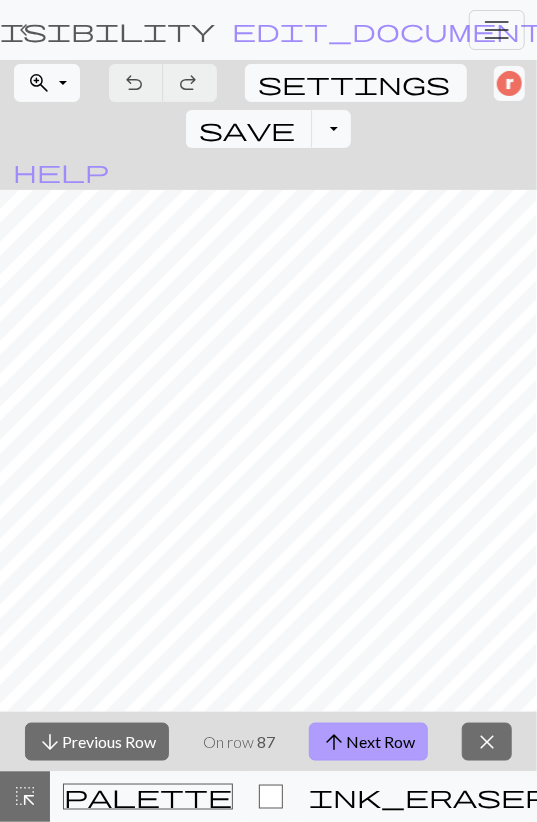click on "arrow_upward  Next Row" at bounding box center [368, 742] 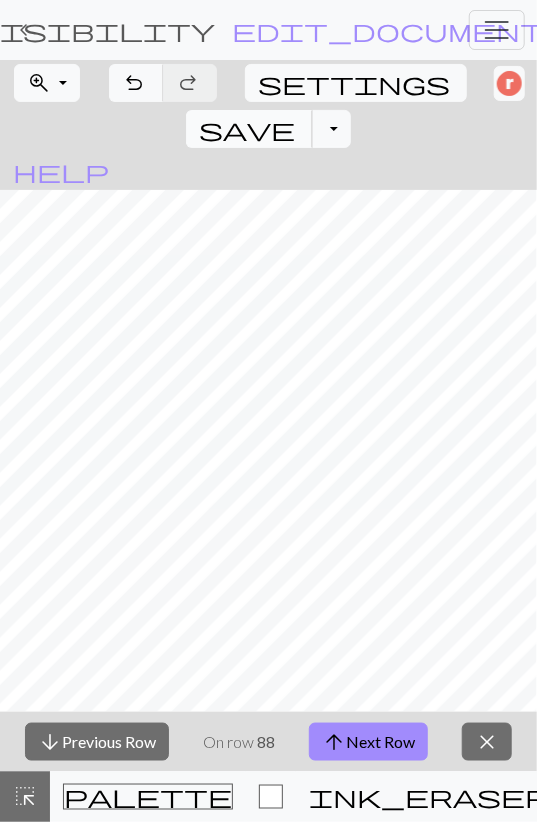 click on "save" at bounding box center [247, 129] 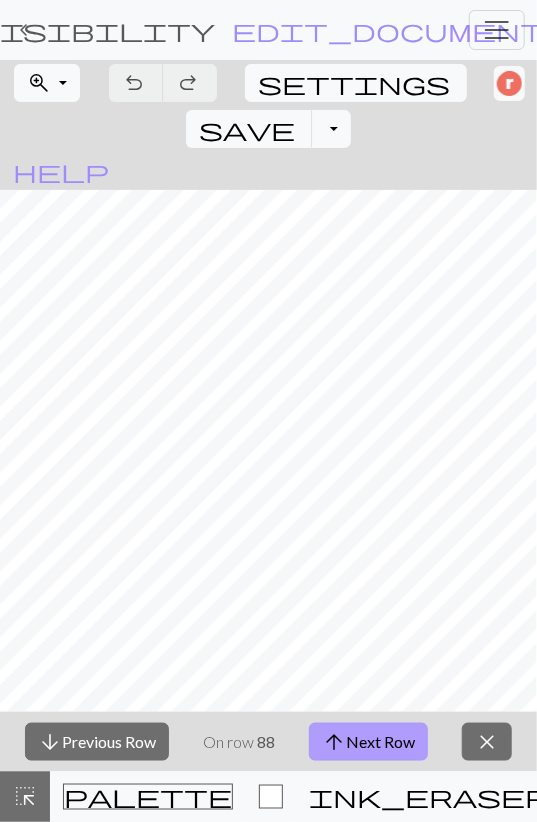 click on "arrow_upward  Next Row" at bounding box center (368, 742) 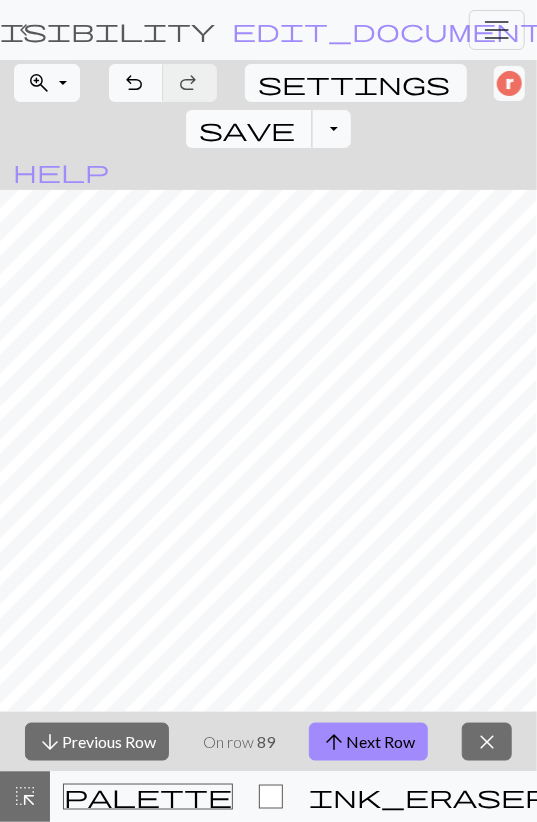 click on "save" at bounding box center (247, 129) 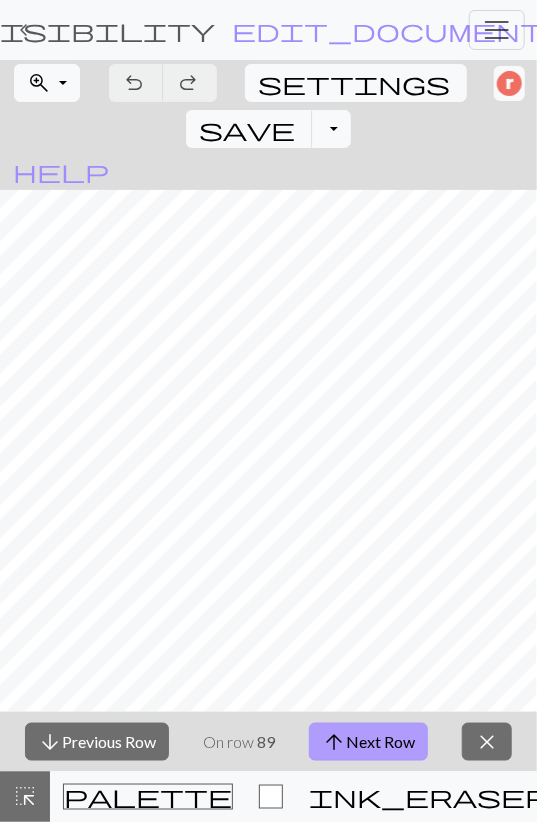 click on "arrow_upward  Next Row" at bounding box center (368, 742) 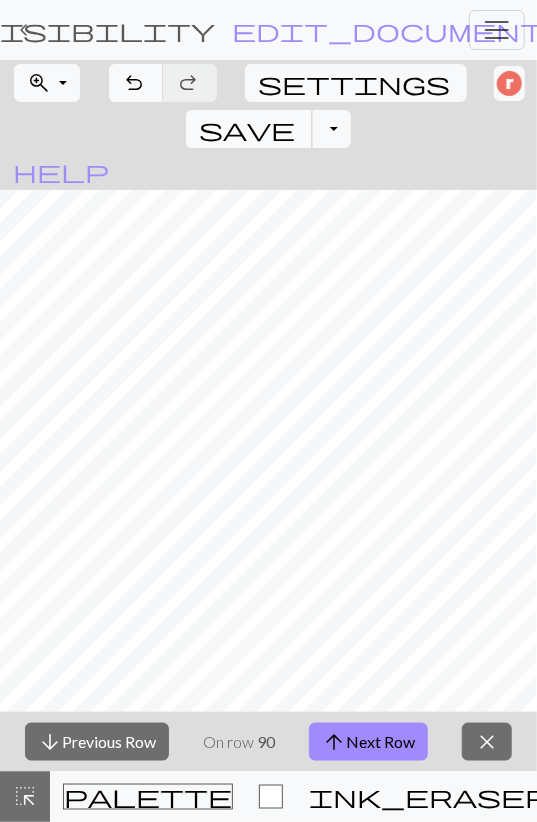 click on "save" at bounding box center (247, 129) 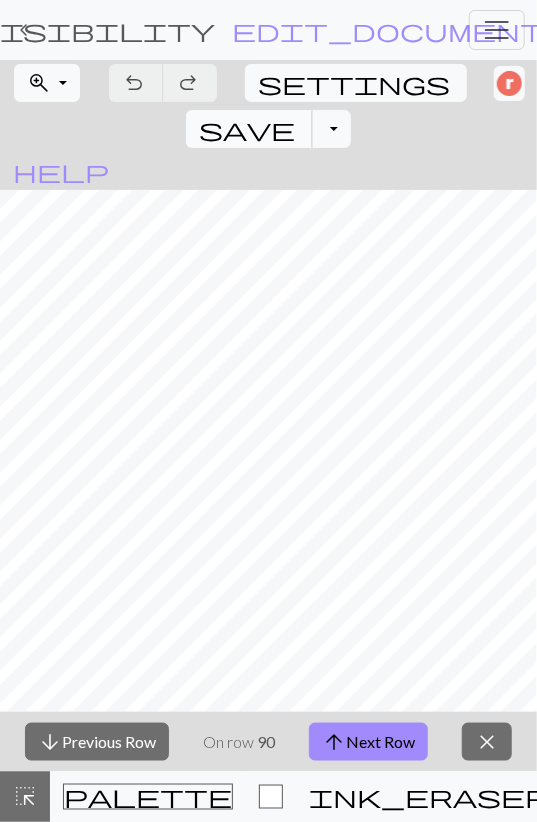 type 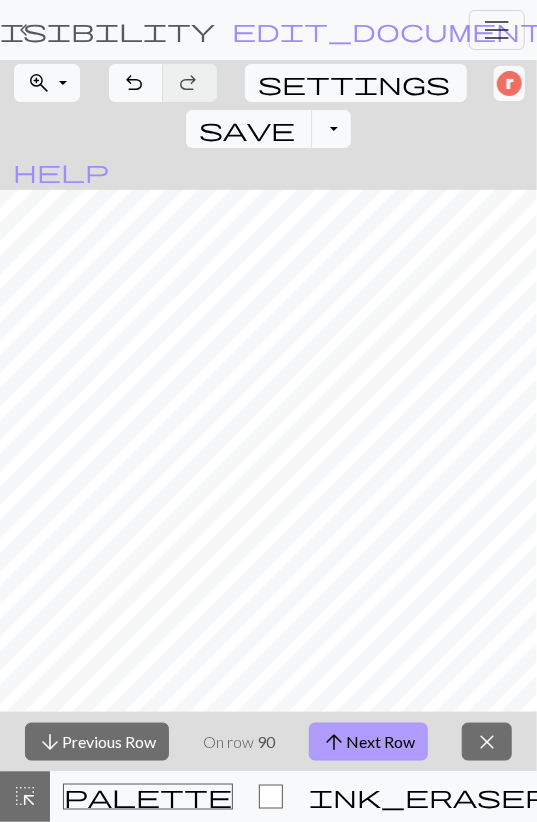 click on "arrow_upward  Next Row" at bounding box center [368, 742] 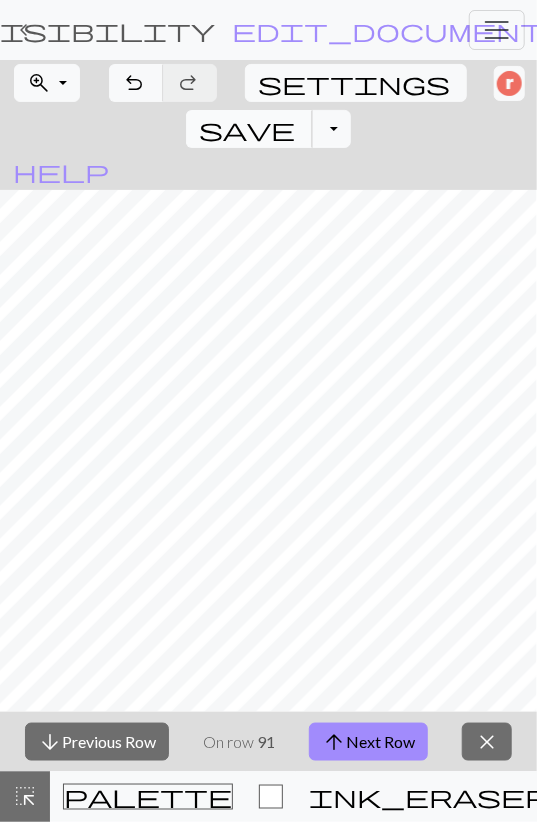 click on "save" at bounding box center [247, 129] 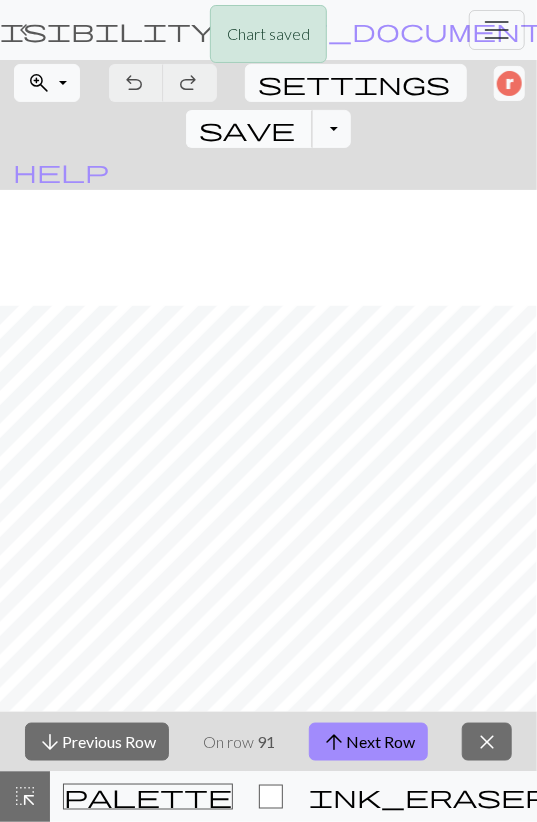 scroll, scrollTop: 1740, scrollLeft: 0, axis: vertical 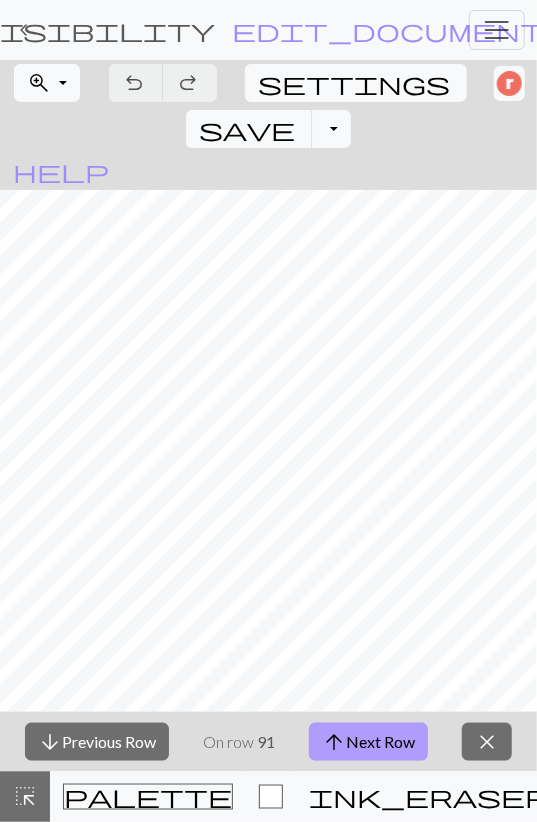 click on "arrow_upward  Next Row" at bounding box center [368, 742] 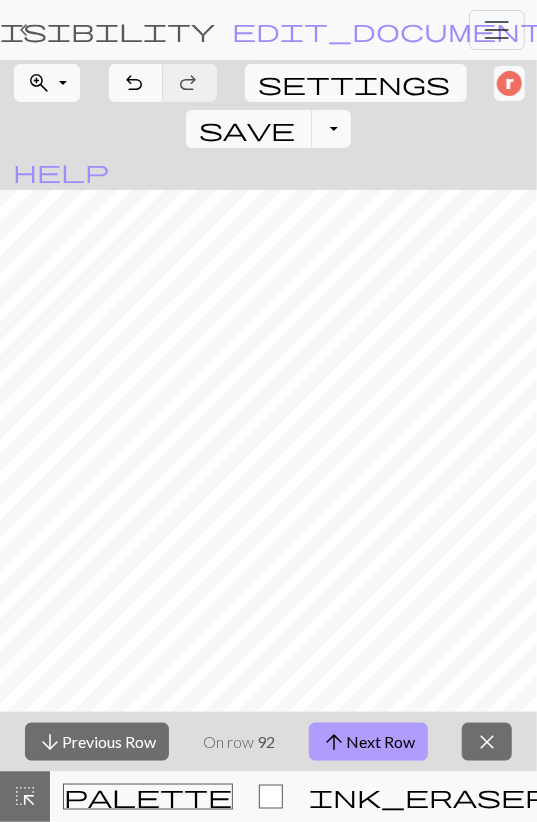 click on "arrow_upward  Next Row" at bounding box center [368, 742] 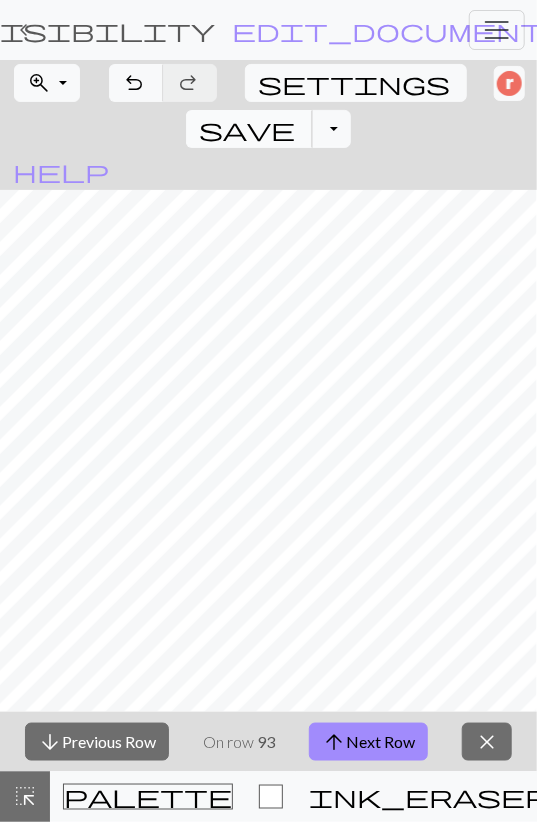 click on "save" at bounding box center (247, 129) 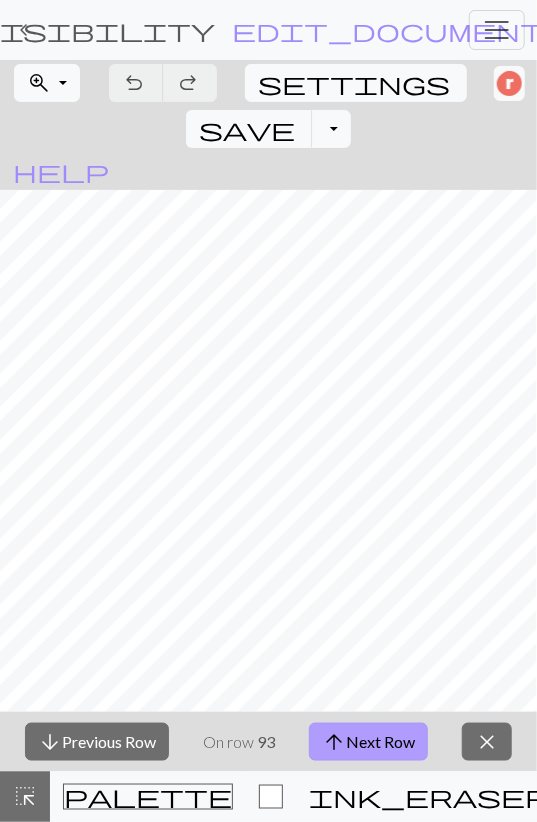 click on "arrow_upward  Next Row" at bounding box center [368, 742] 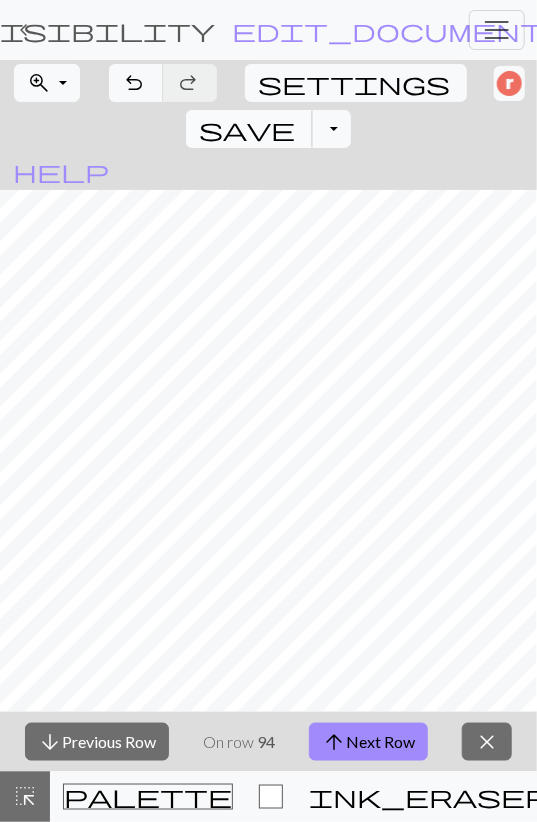click on "save" at bounding box center (247, 129) 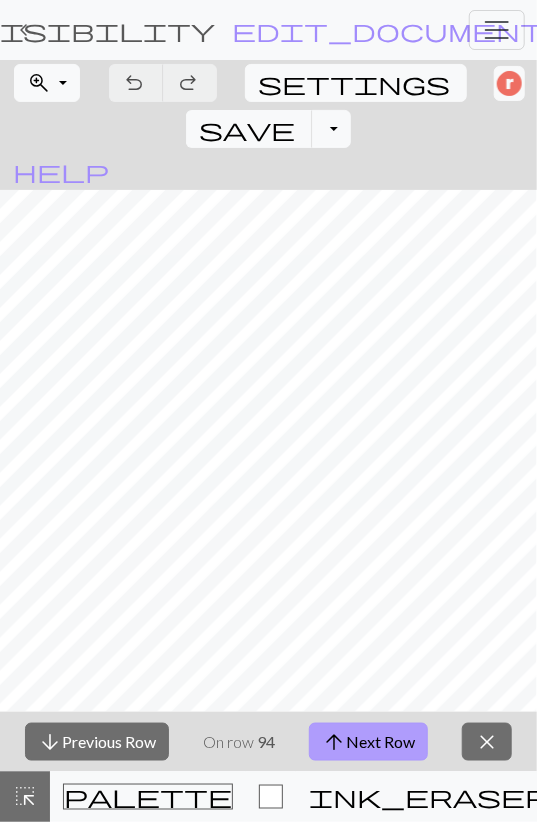 click on "arrow_upward  Next Row" at bounding box center (368, 742) 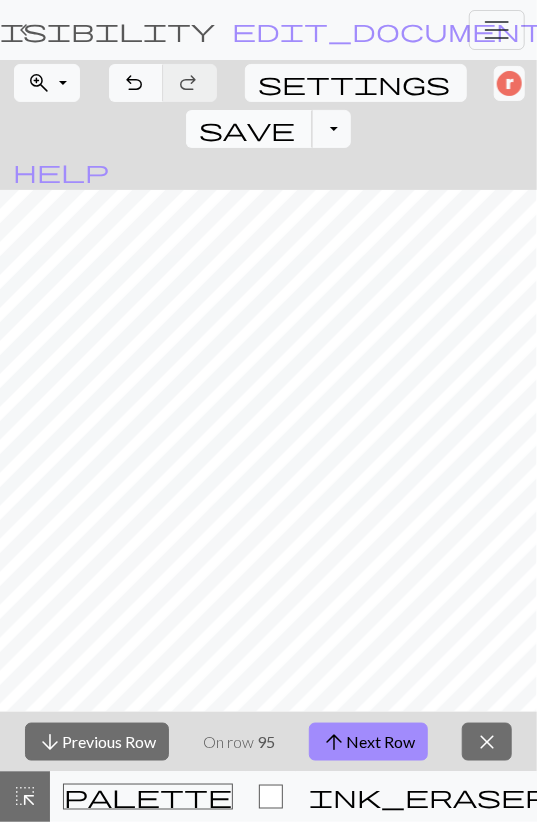 click on "save" at bounding box center (247, 129) 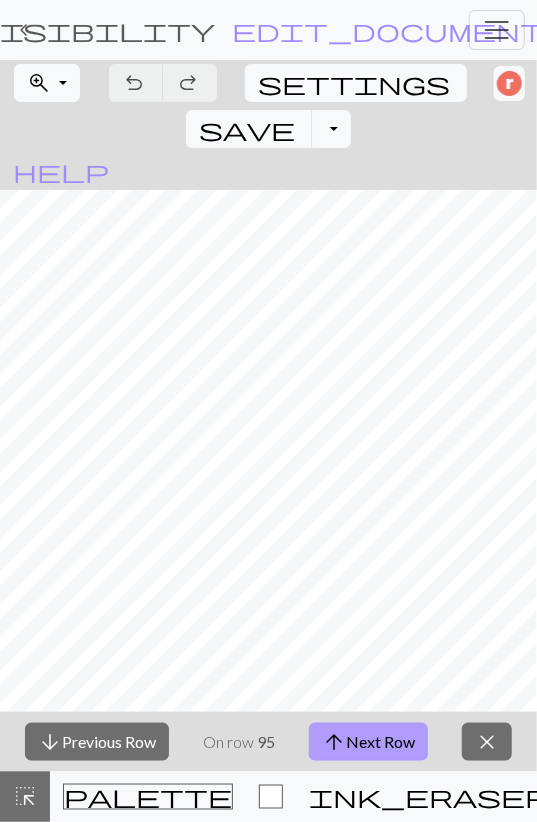 click on "arrow_upward  Next Row" at bounding box center [368, 742] 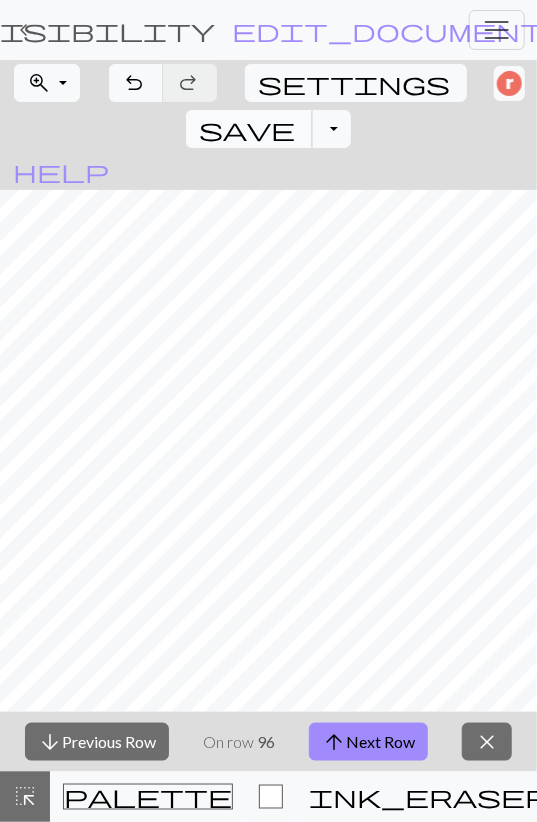 click on "save" at bounding box center (247, 129) 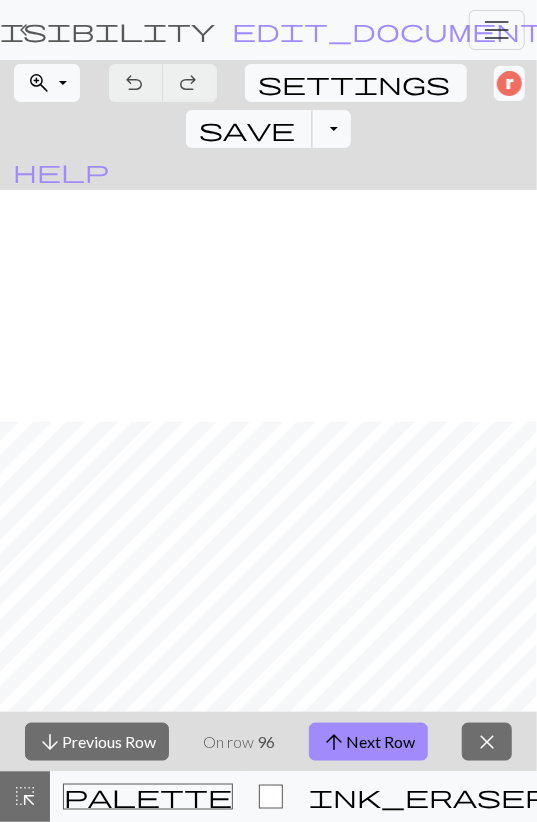 scroll, scrollTop: 1740, scrollLeft: 0, axis: vertical 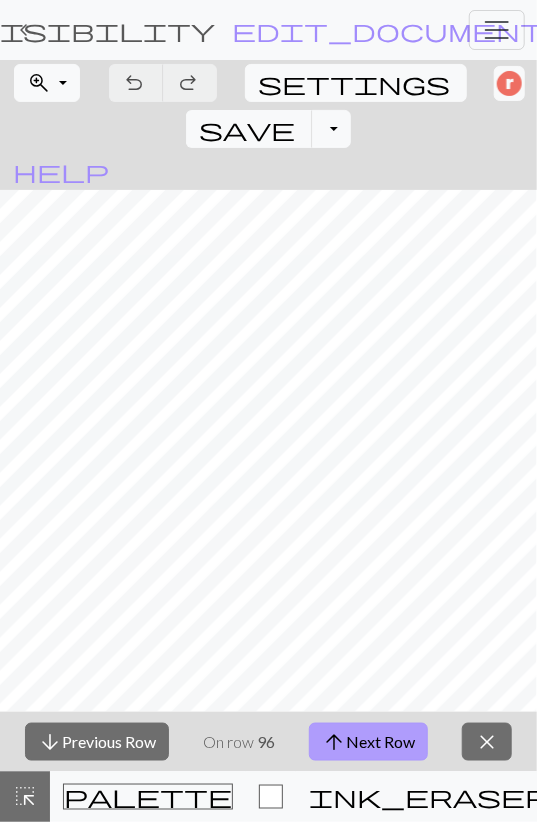 click on "arrow_upward  Next Row" at bounding box center [368, 742] 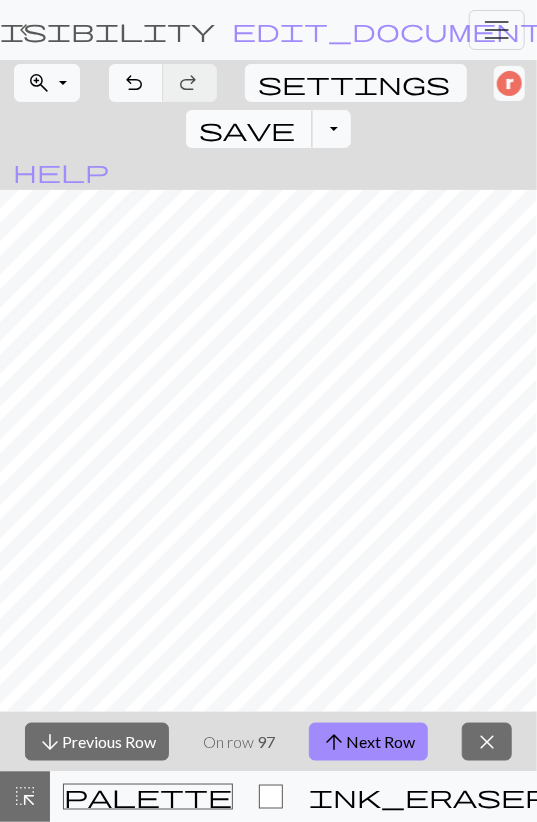 drag, startPoint x: 415, startPoint y: 75, endPoint x: 395, endPoint y: 87, distance: 23.323807 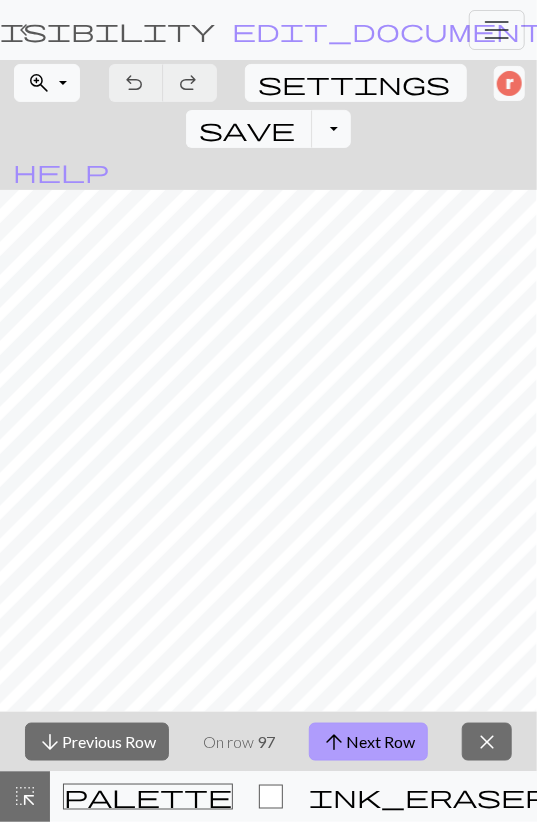 click on "arrow_upward  Next Row" at bounding box center [368, 742] 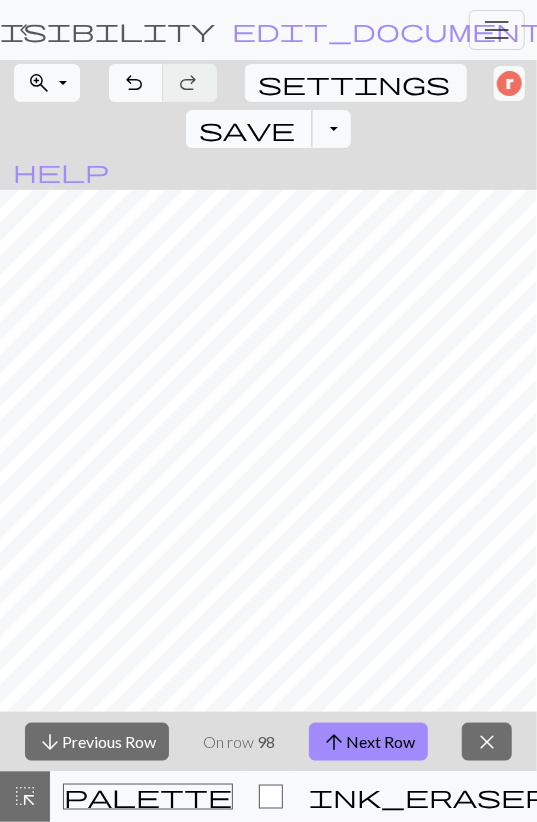 click on "save" at bounding box center [247, 129] 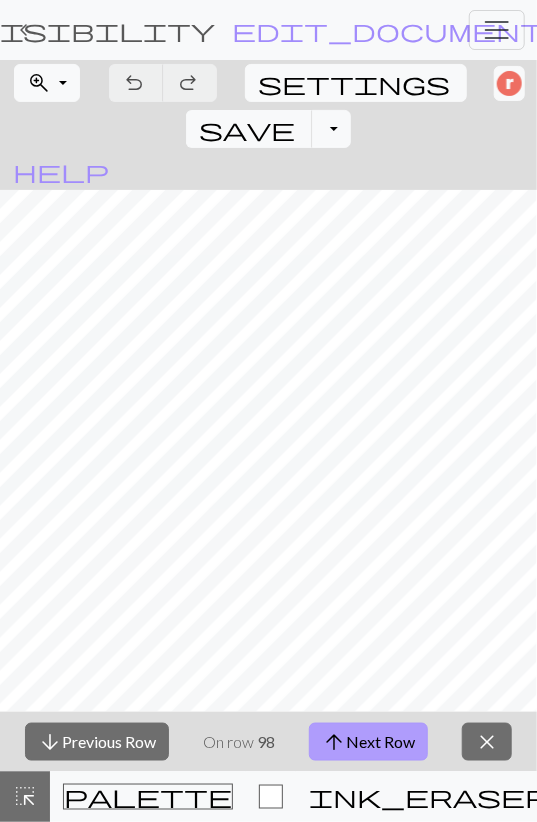 click on "arrow_upward  Next Row" at bounding box center (368, 742) 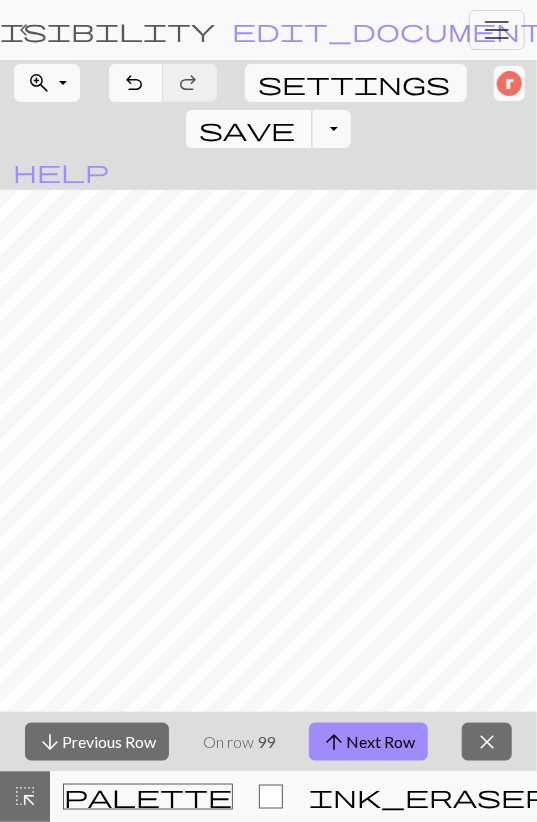 click on "save" at bounding box center [247, 129] 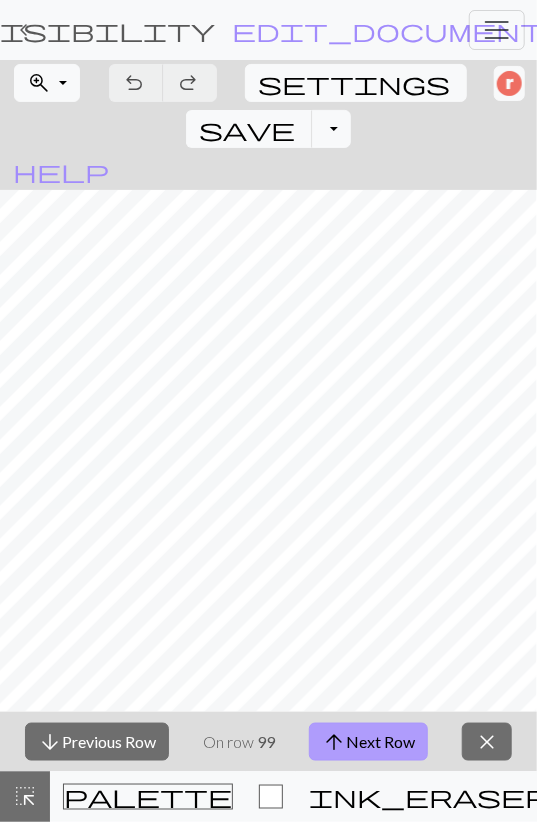 click on "arrow_upward  Next Row" at bounding box center (368, 742) 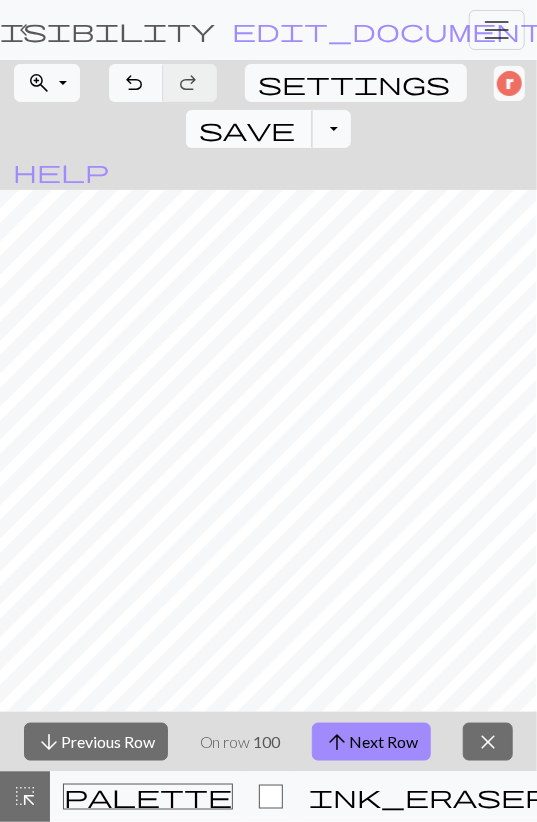 click on "save" at bounding box center [247, 129] 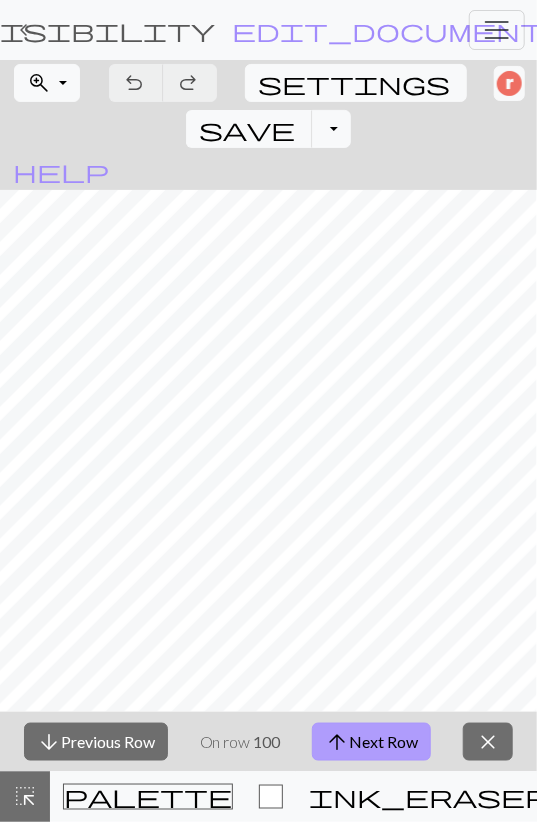 click on "arrow_upward  Next Row" at bounding box center [371, 742] 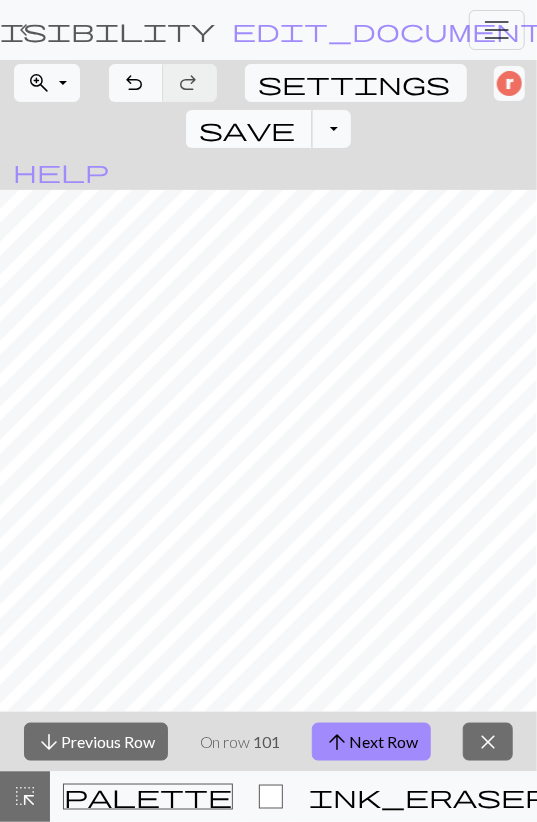 click on "save" at bounding box center (247, 129) 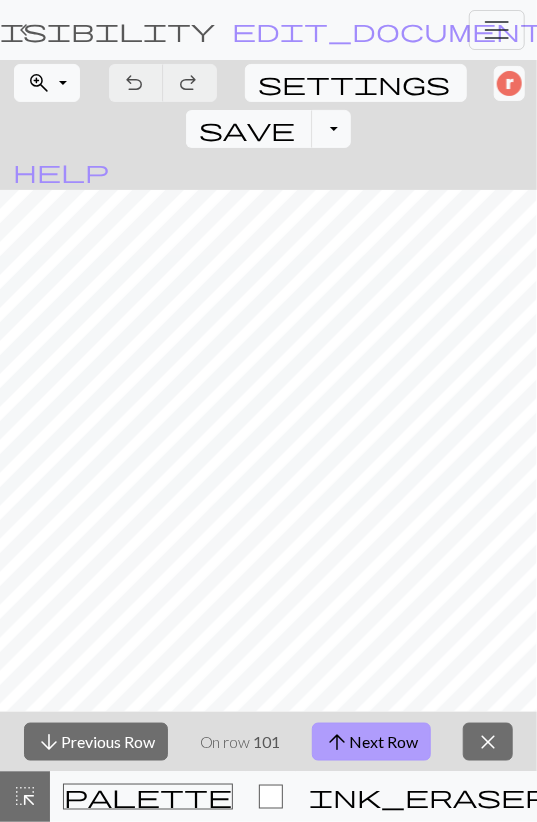click on "arrow_upward  Next Row" at bounding box center [371, 742] 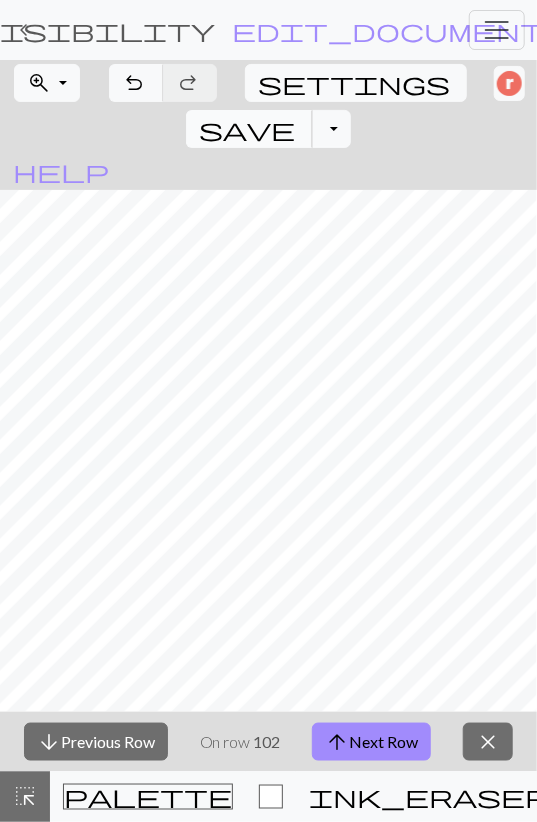 click on "save" at bounding box center [247, 129] 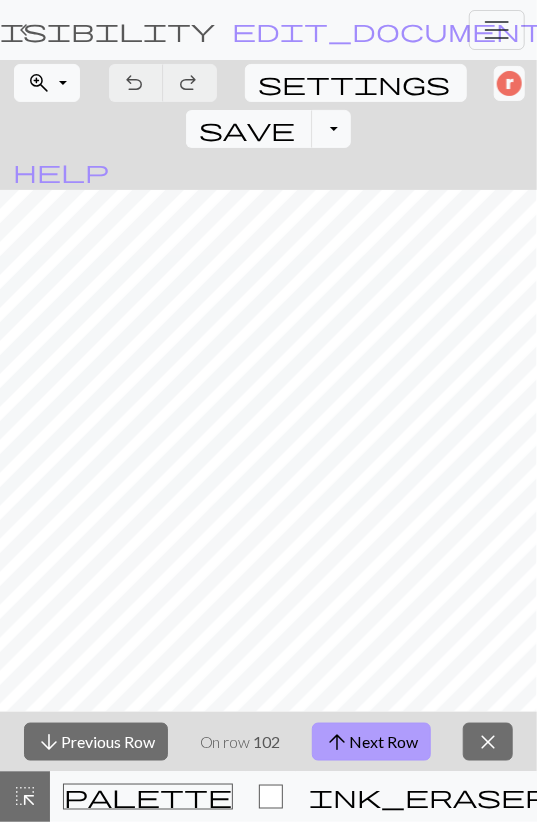 click on "arrow_upward  Next Row" at bounding box center [371, 742] 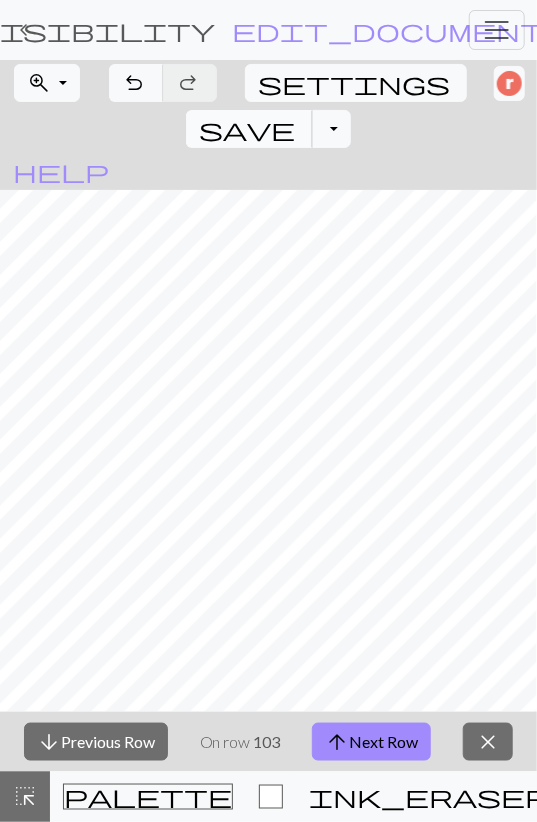 click on "save" at bounding box center [247, 129] 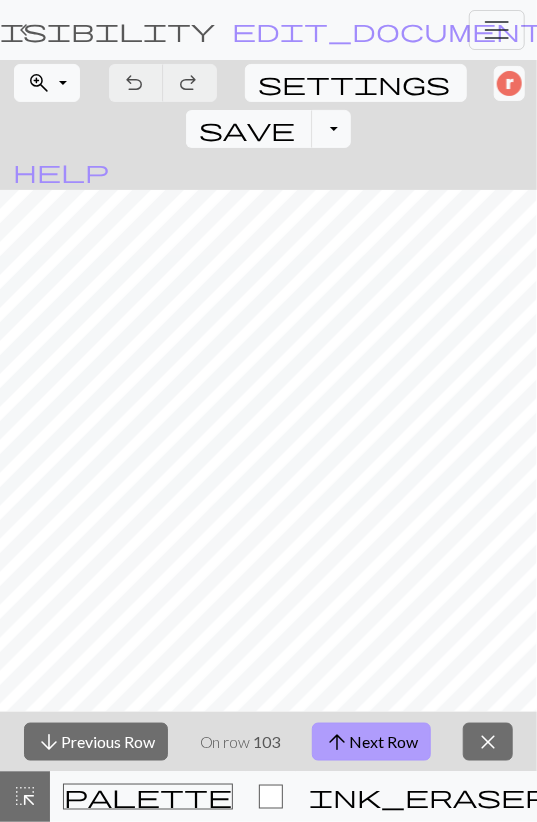 click on "arrow_upward  Next Row" at bounding box center (371, 742) 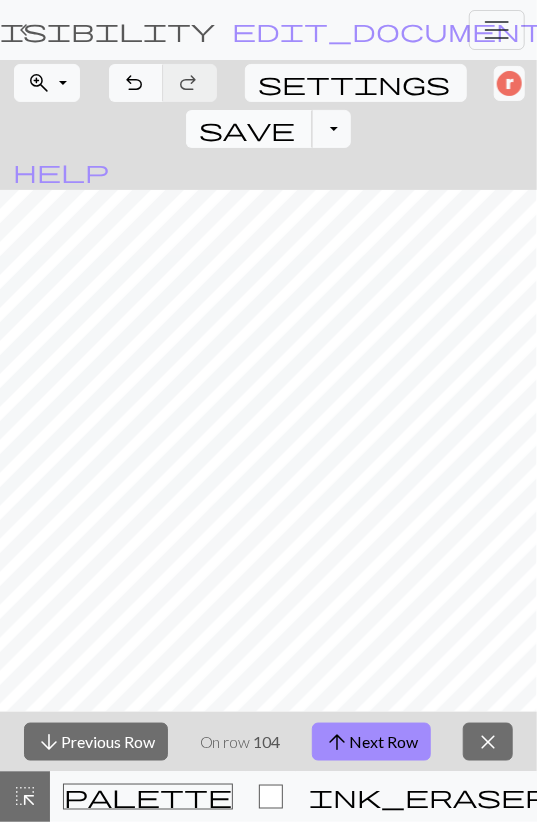click on "save" at bounding box center (247, 129) 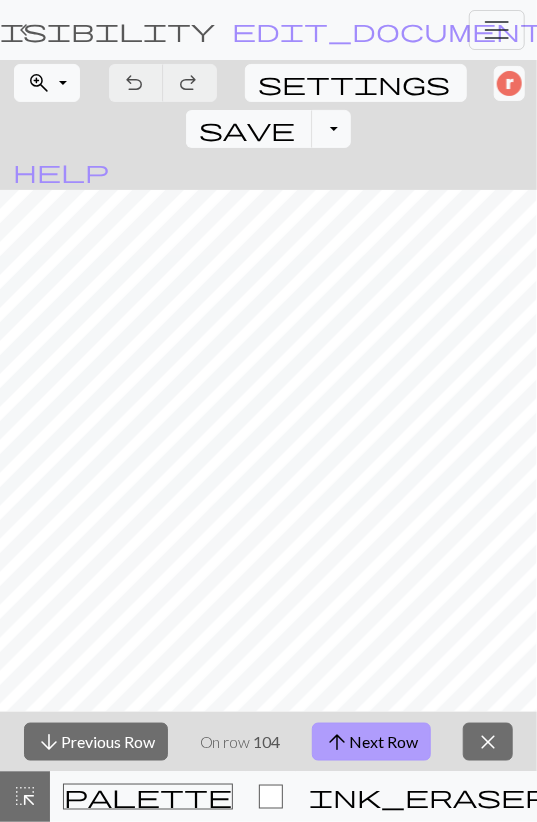 click on "arrow_upward  Next Row" at bounding box center (371, 742) 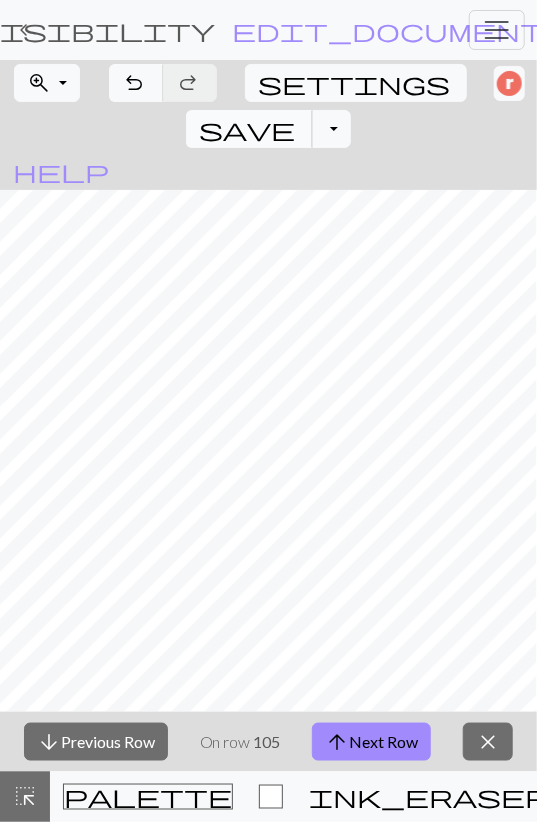 click on "save" at bounding box center [247, 129] 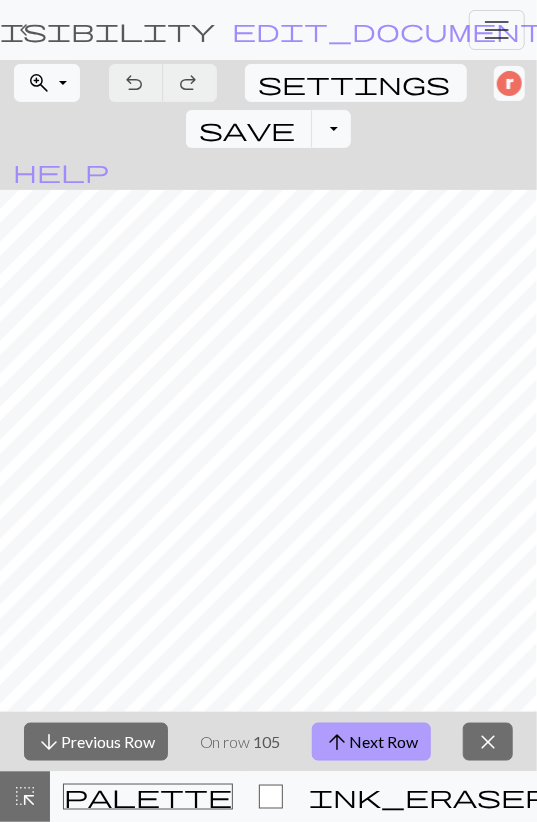 click on "arrow_upward  Next Row" at bounding box center (371, 742) 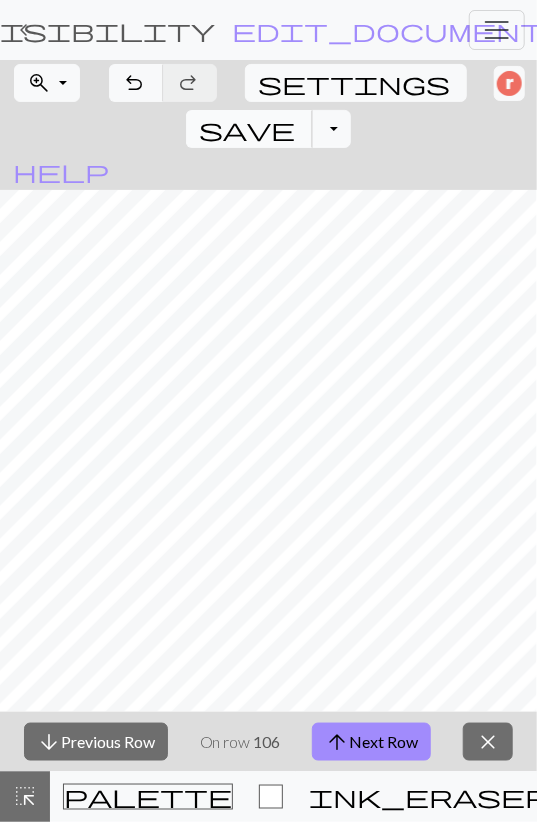 click on "save" at bounding box center (247, 129) 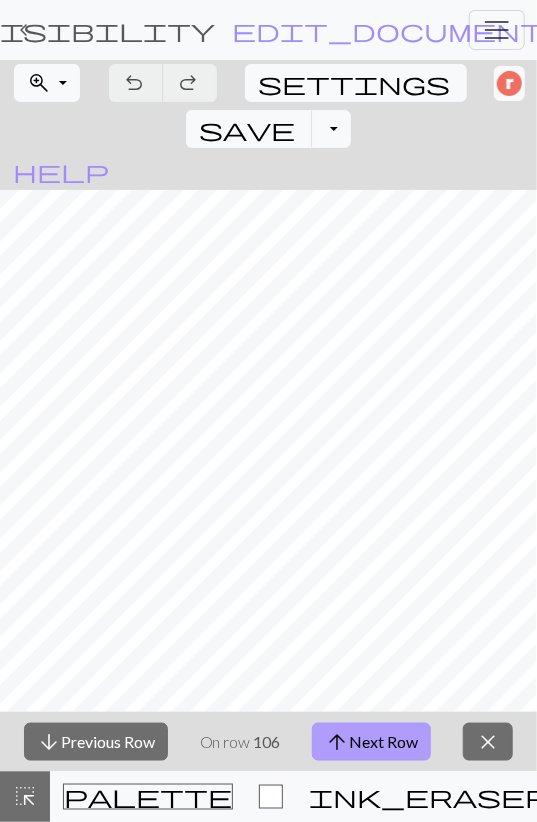 click on "arrow_upward  Next Row" at bounding box center [371, 742] 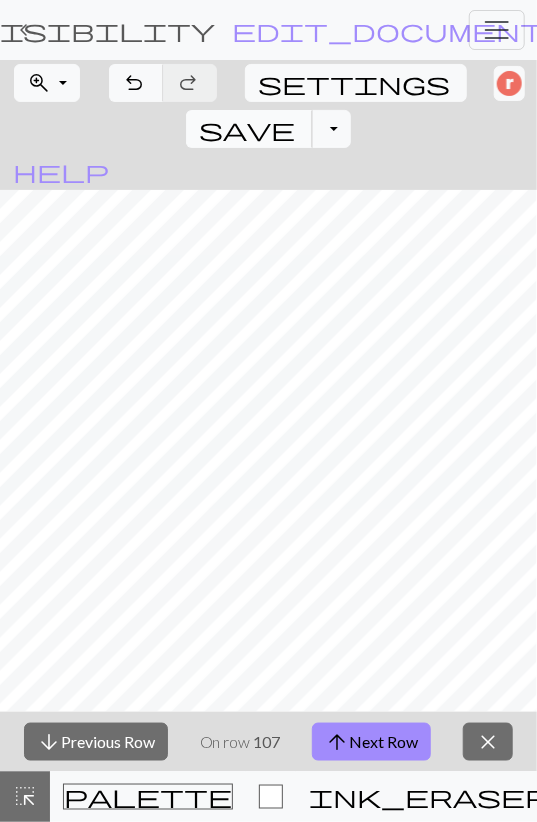 click on "save" at bounding box center (247, 129) 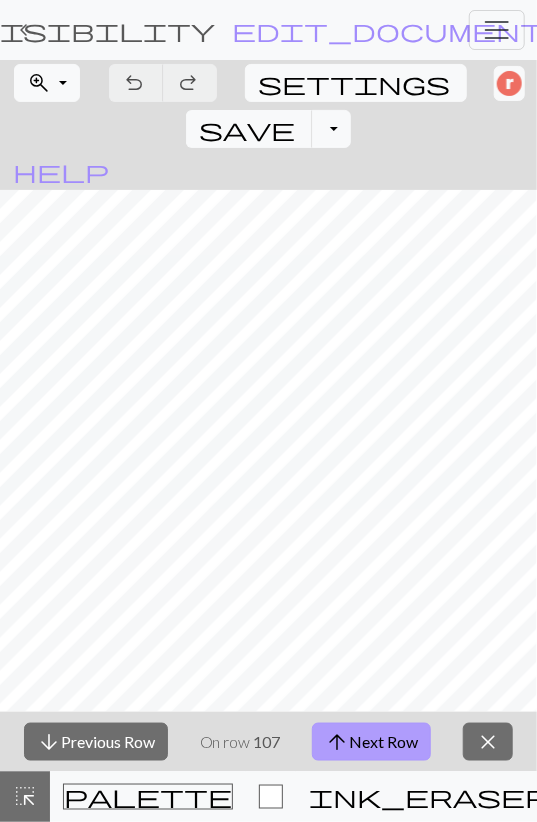 click on "arrow_upward  Next Row" at bounding box center (371, 742) 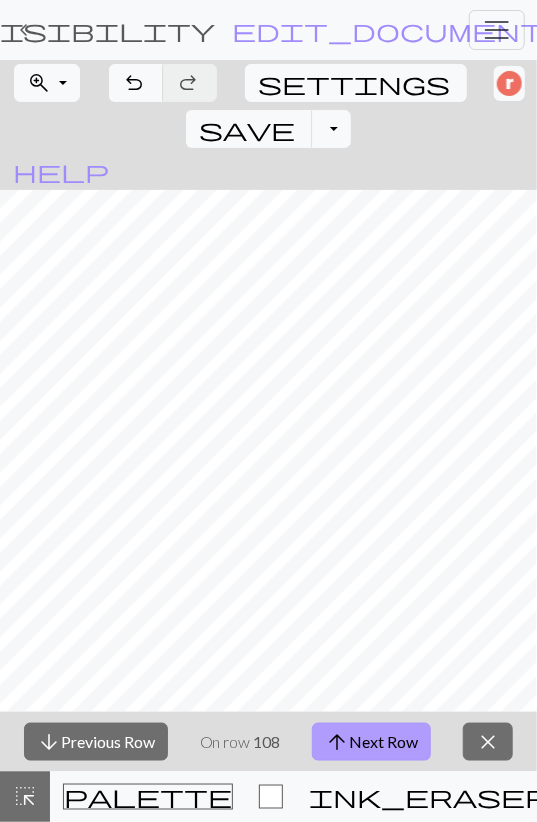 click on "arrow_upward  Next Row" at bounding box center [371, 742] 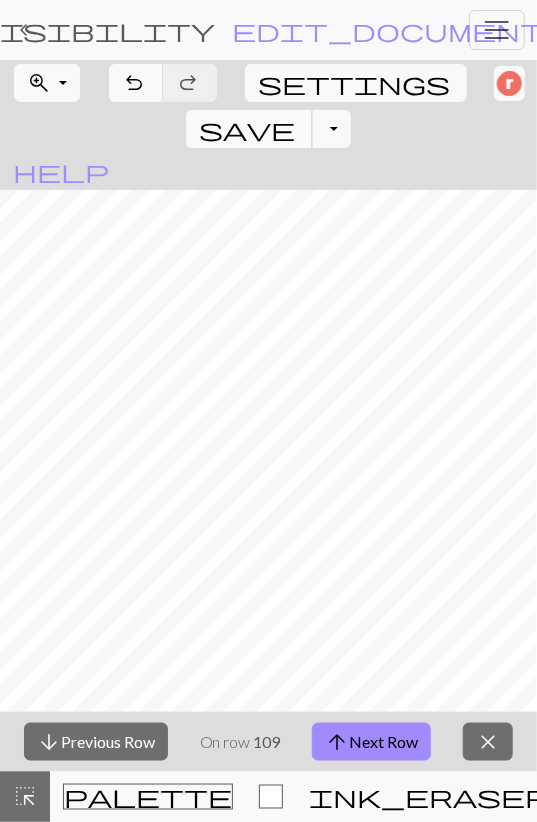 click on "save Save Save" at bounding box center [249, 129] 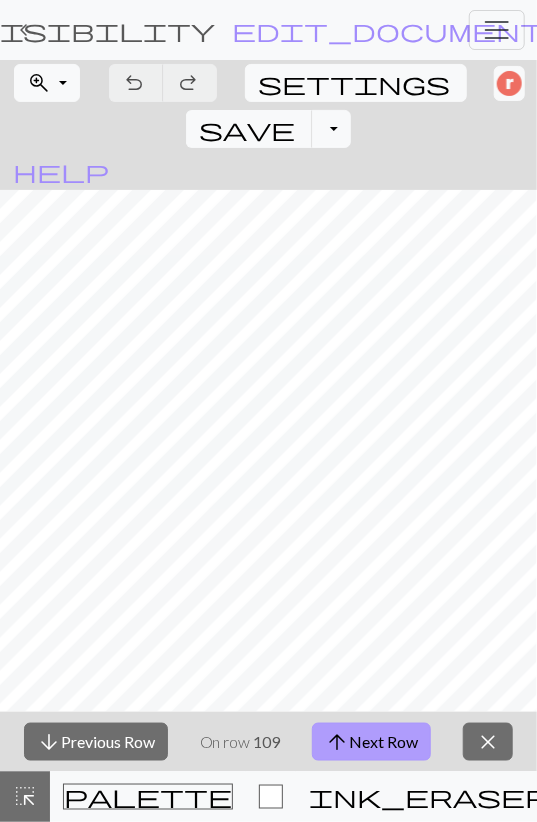 click on "arrow_upward  Next Row" at bounding box center (371, 742) 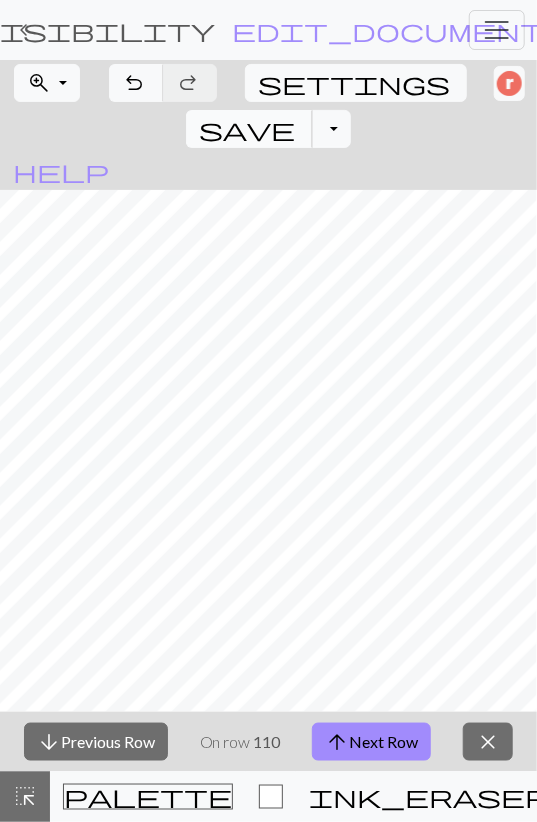 click on "save" at bounding box center (247, 129) 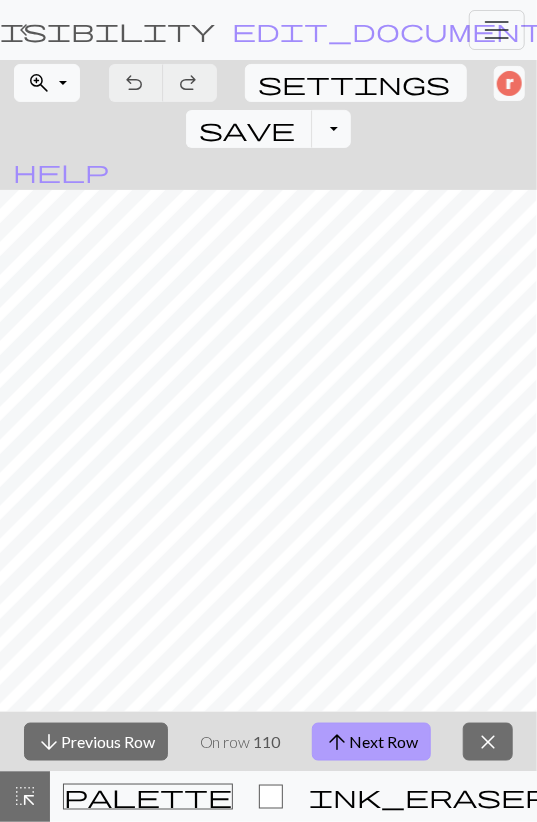 click on "arrow_upward  Next Row" at bounding box center (371, 742) 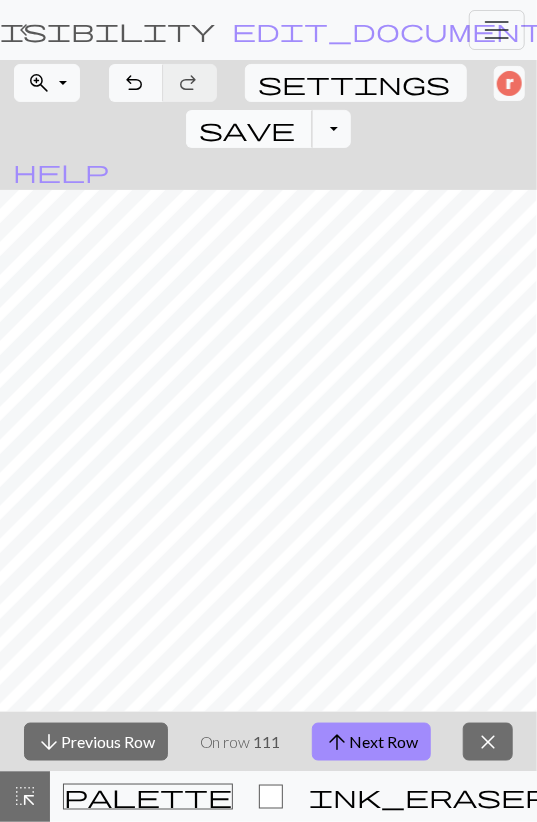 click on "save" at bounding box center [247, 129] 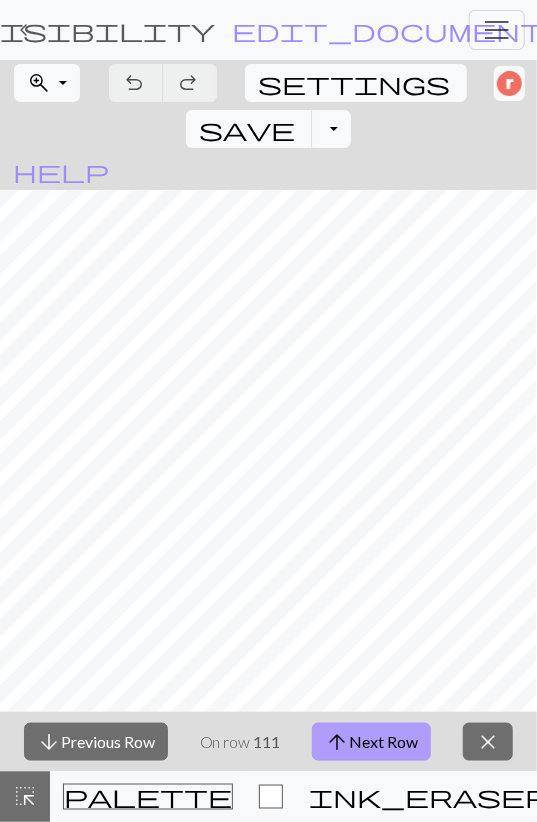 click on "arrow_upward  Next Row" at bounding box center [371, 742] 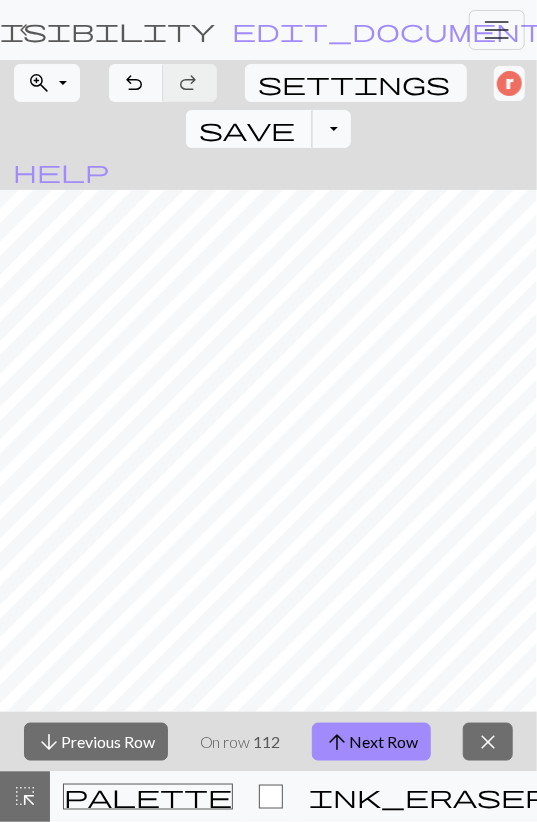 click on "save" at bounding box center (247, 129) 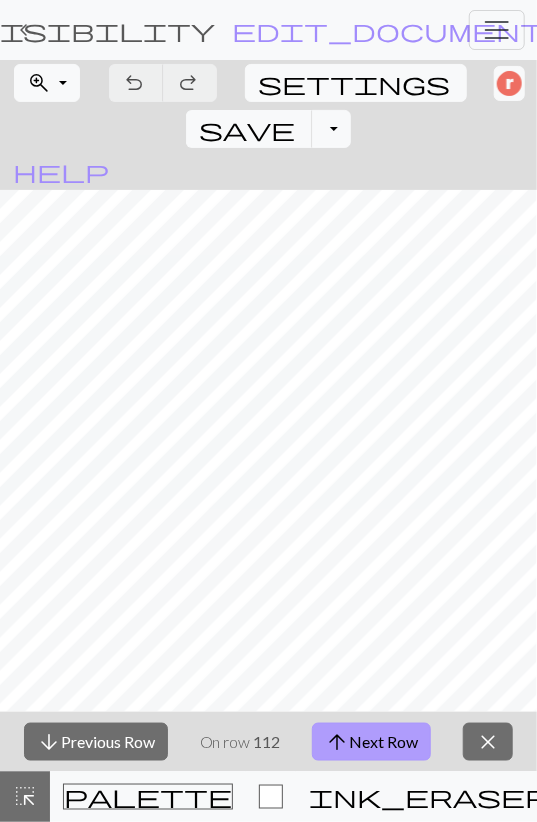 click on "arrow_upward  Next Row" at bounding box center [371, 742] 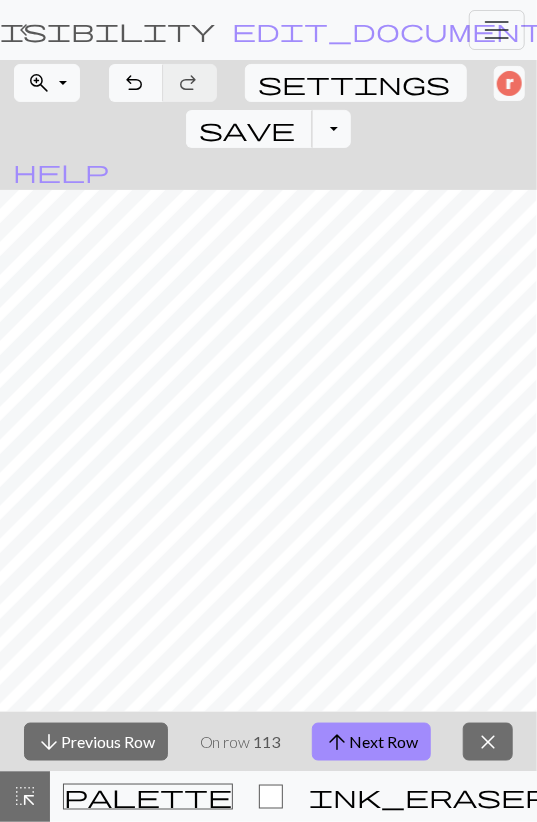 drag, startPoint x: 405, startPoint y: 79, endPoint x: 525, endPoint y: 753, distance: 684.5992 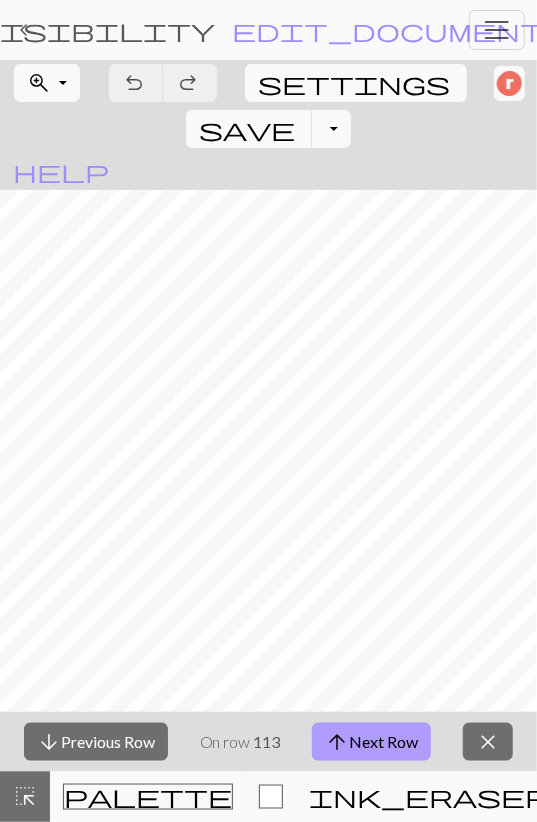 click on "arrow_upward  Next Row" at bounding box center [371, 742] 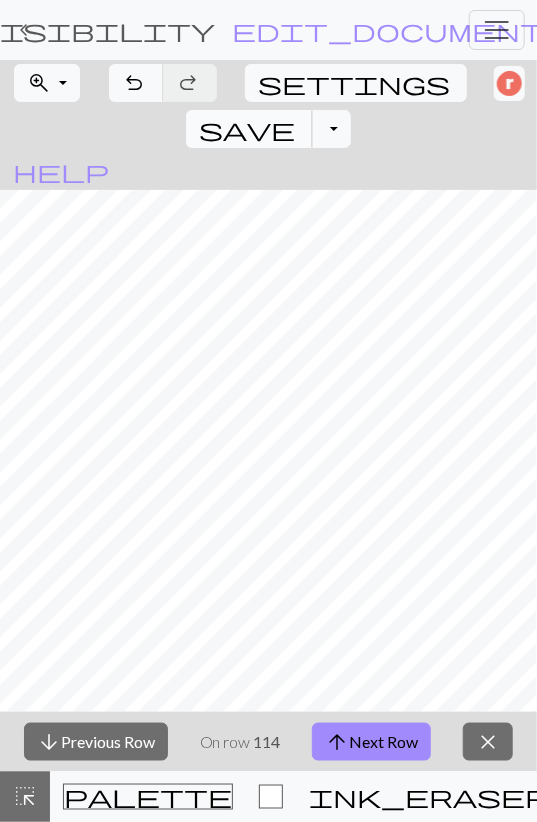 click on "save" at bounding box center [247, 129] 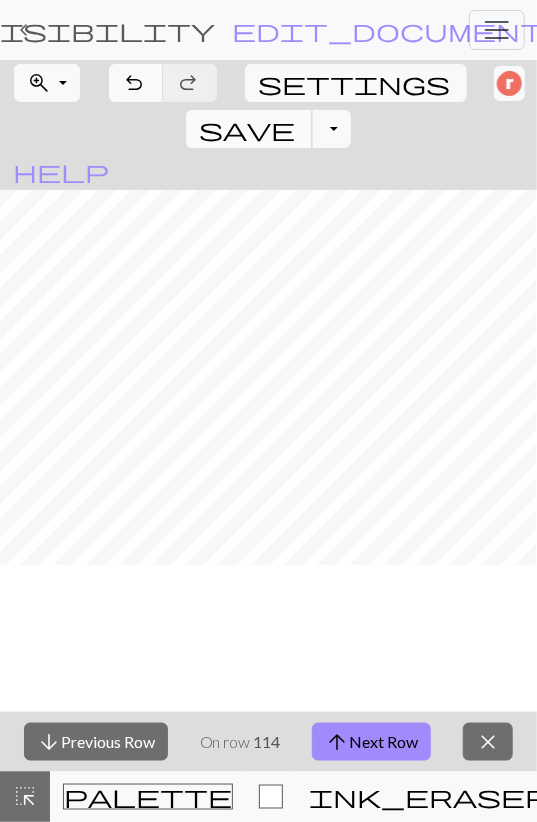 scroll, scrollTop: 1508, scrollLeft: 0, axis: vertical 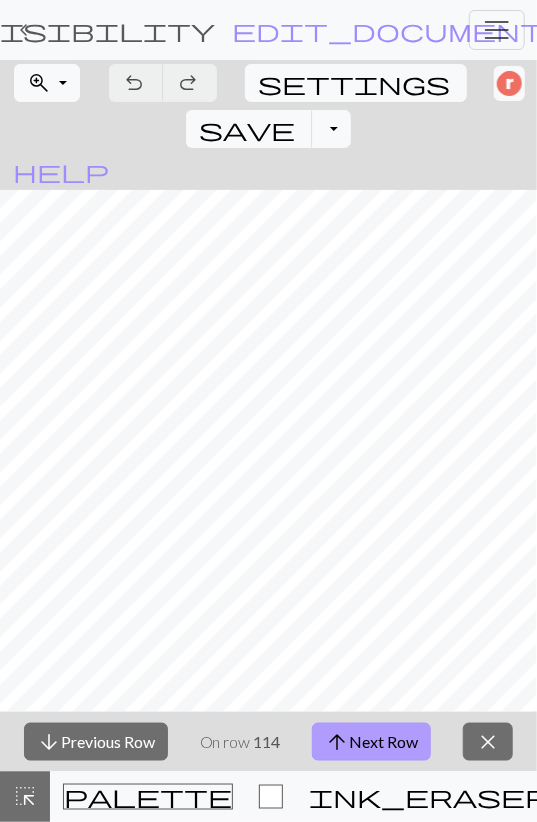 click on "arrow_upward  Next Row" at bounding box center (371, 742) 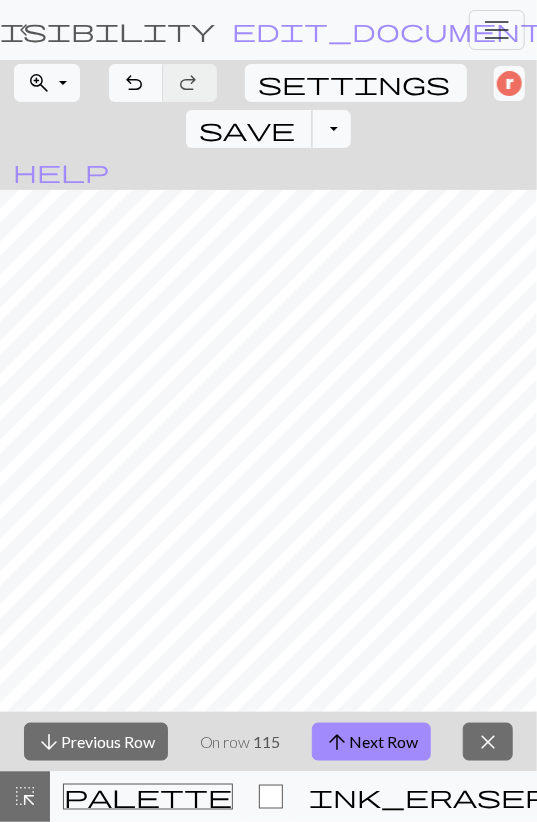 drag, startPoint x: 407, startPoint y: 83, endPoint x: 407, endPoint y: 103, distance: 20 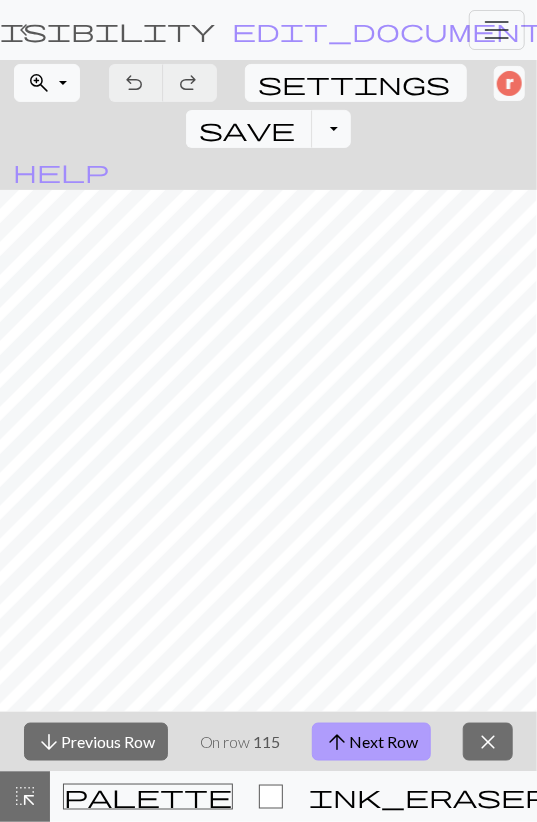click on "arrow_upward  Next Row" at bounding box center (371, 742) 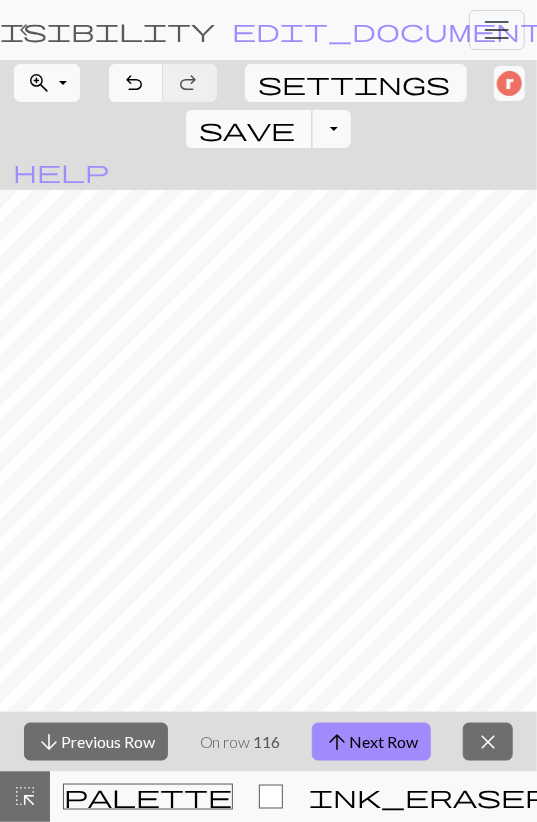 click on "save" at bounding box center (247, 129) 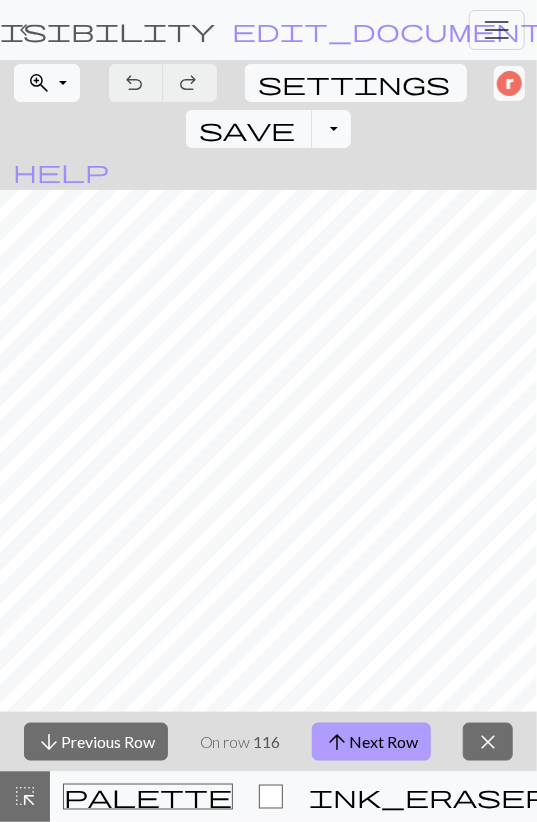 click on "arrow_upward  Next Row" at bounding box center [371, 742] 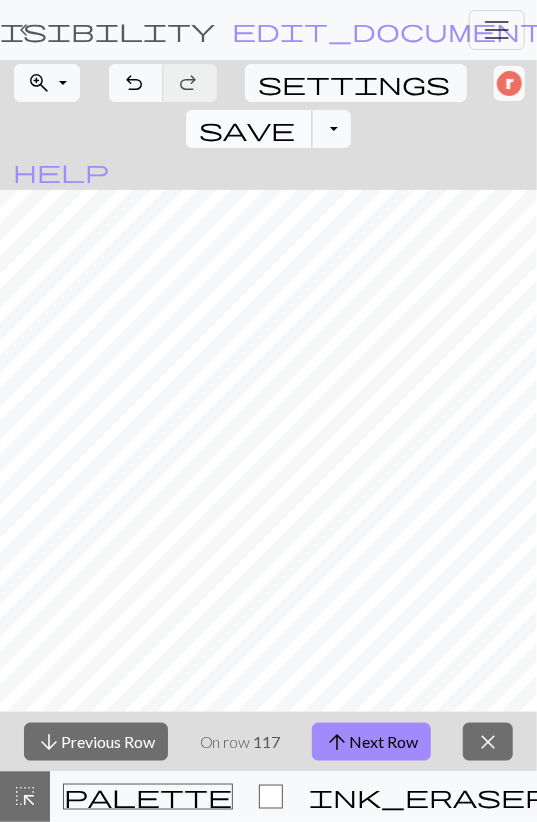click on "save" at bounding box center [247, 129] 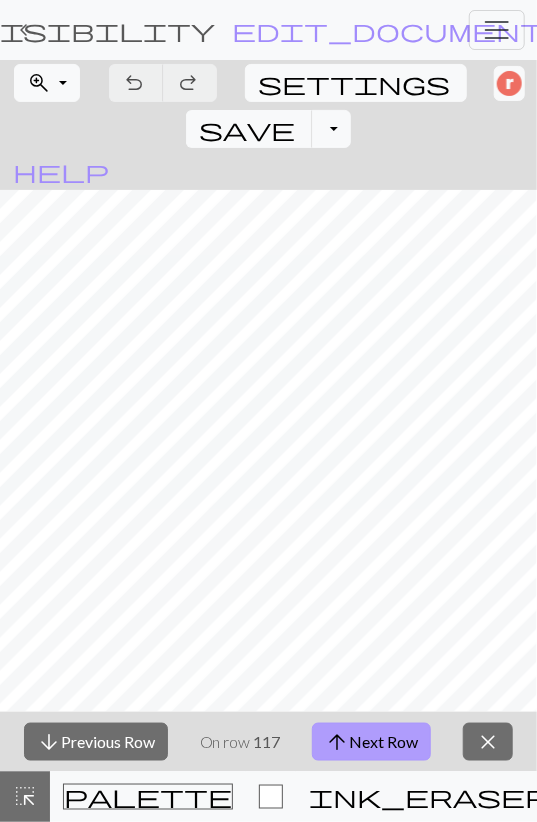 click on "arrow_upward  Next Row" at bounding box center [371, 742] 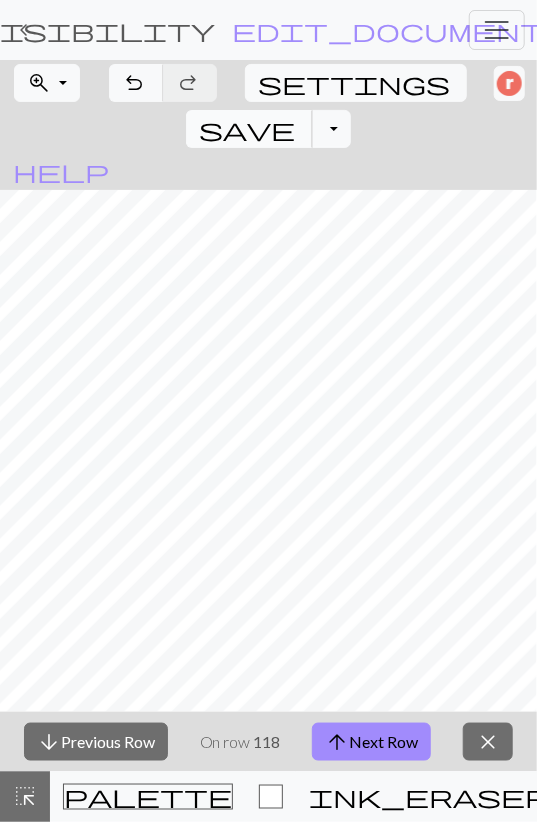 click on "save" at bounding box center [247, 129] 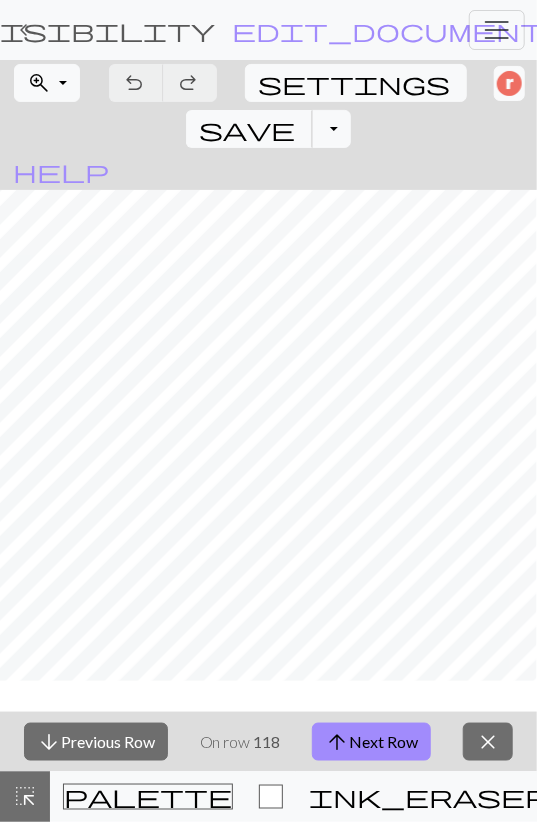 scroll, scrollTop: 1508, scrollLeft: 0, axis: vertical 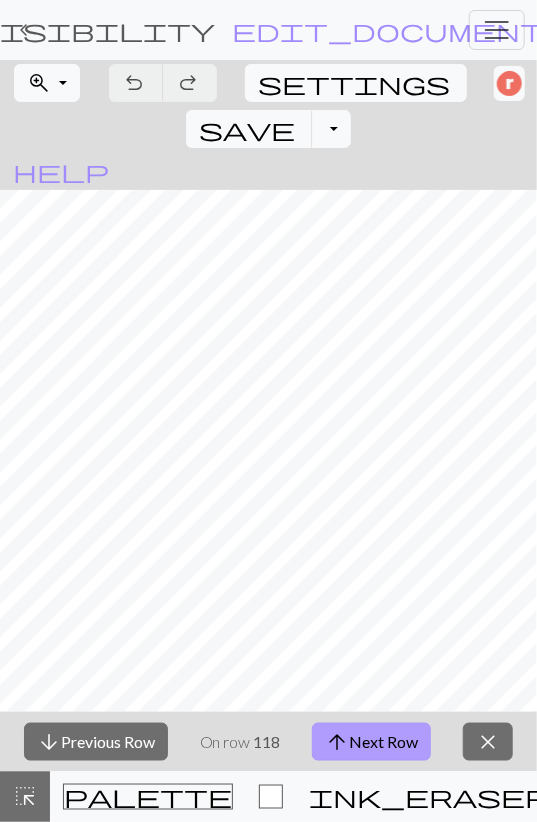 click on "arrow_upward  Next Row" at bounding box center (371, 742) 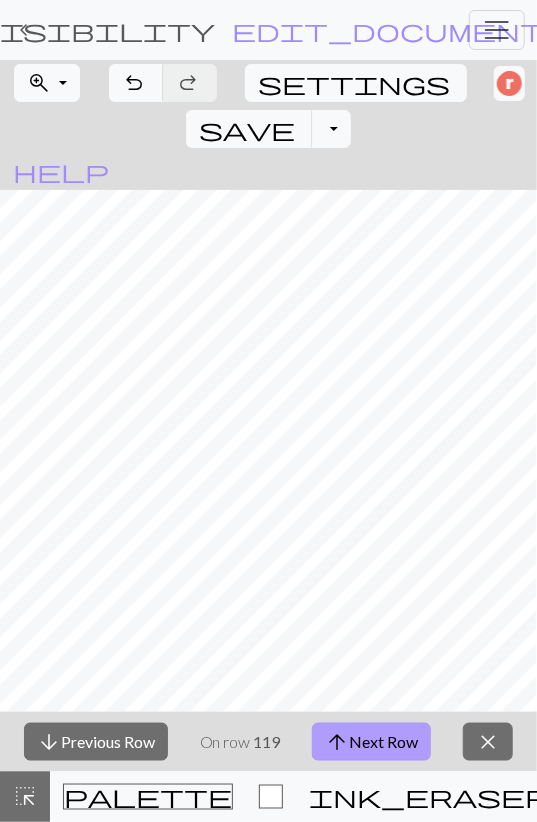 click on "arrow_upward  Next Row" at bounding box center (371, 742) 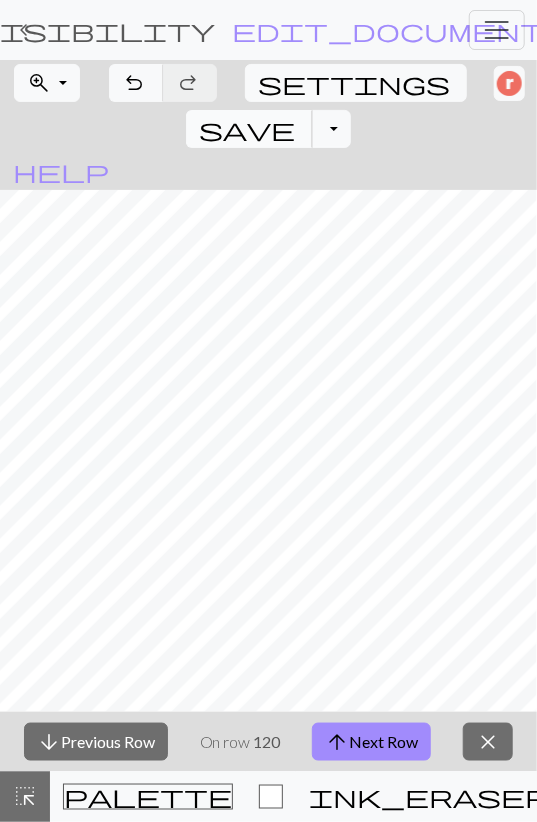 click on "save" at bounding box center (247, 129) 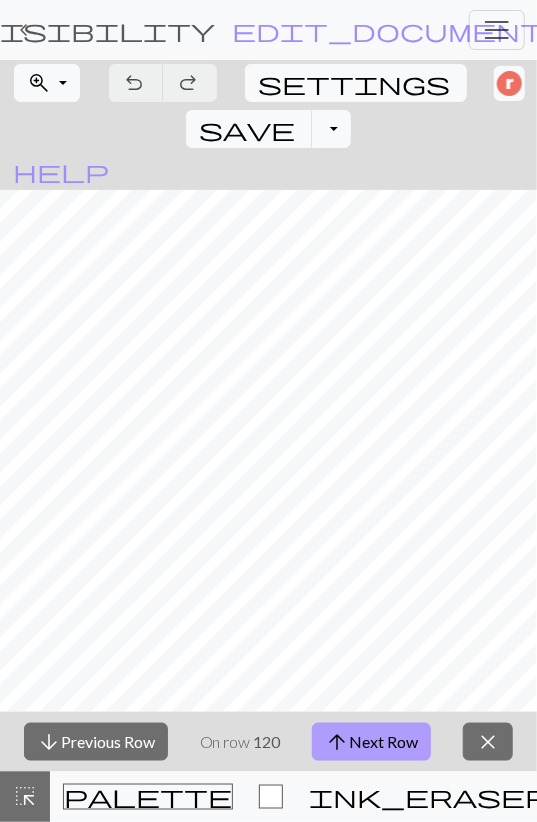 click on "arrow_upward  Next Row" at bounding box center (371, 742) 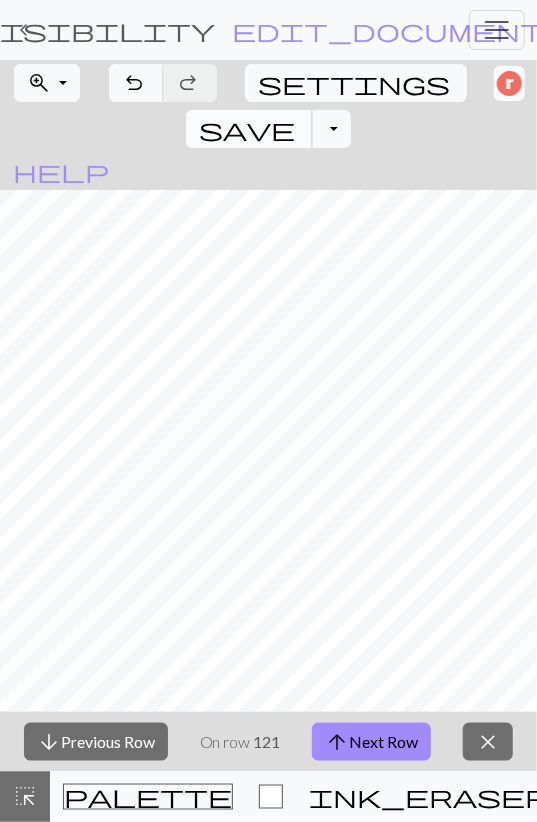 click on "save" at bounding box center [247, 129] 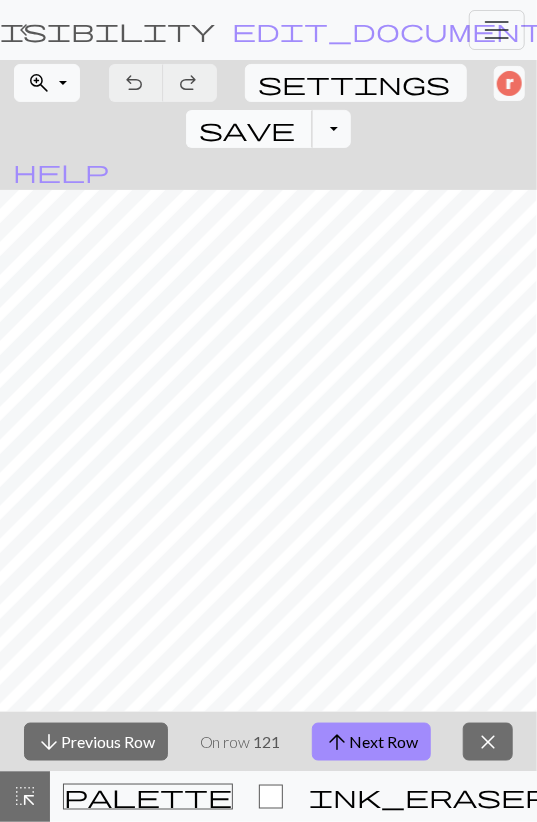 click on "save" at bounding box center (247, 129) 